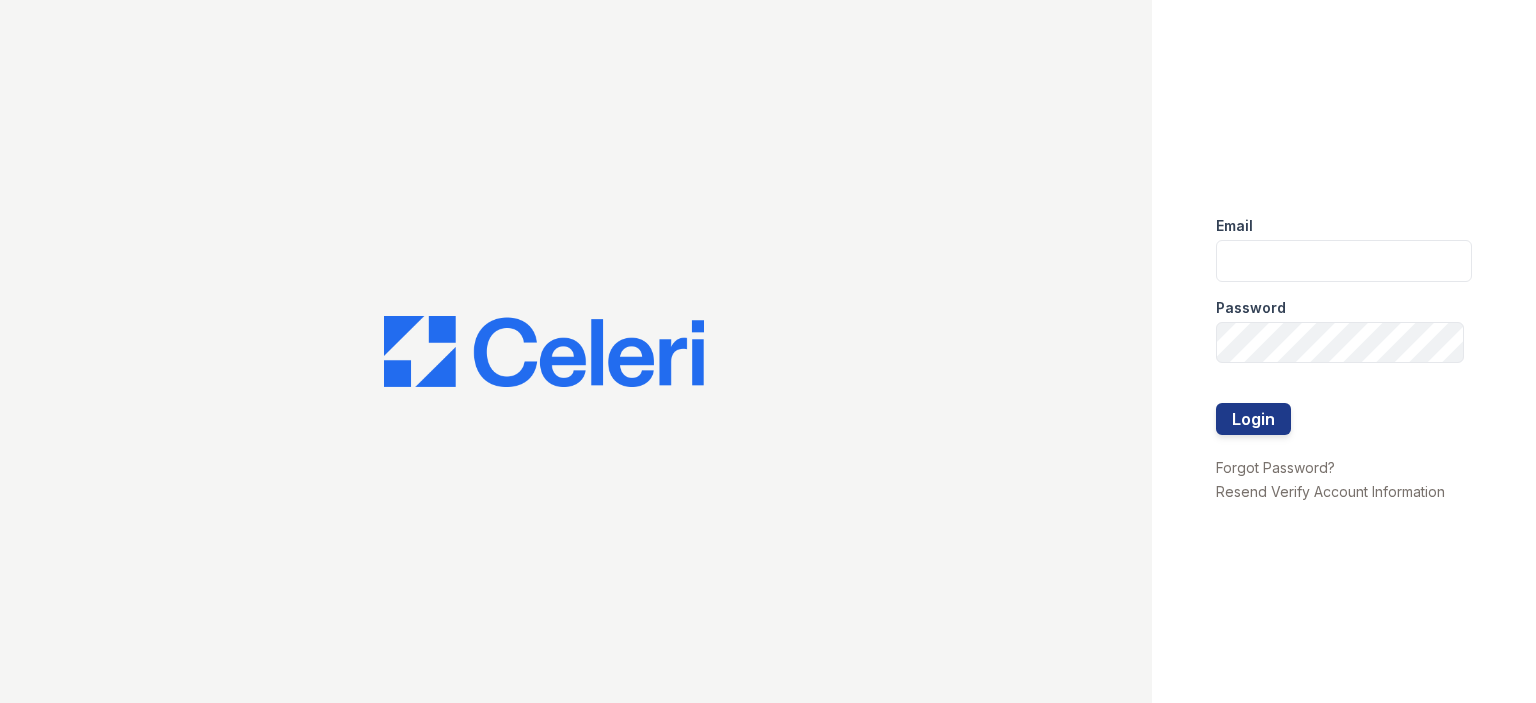 scroll, scrollTop: 0, scrollLeft: 0, axis: both 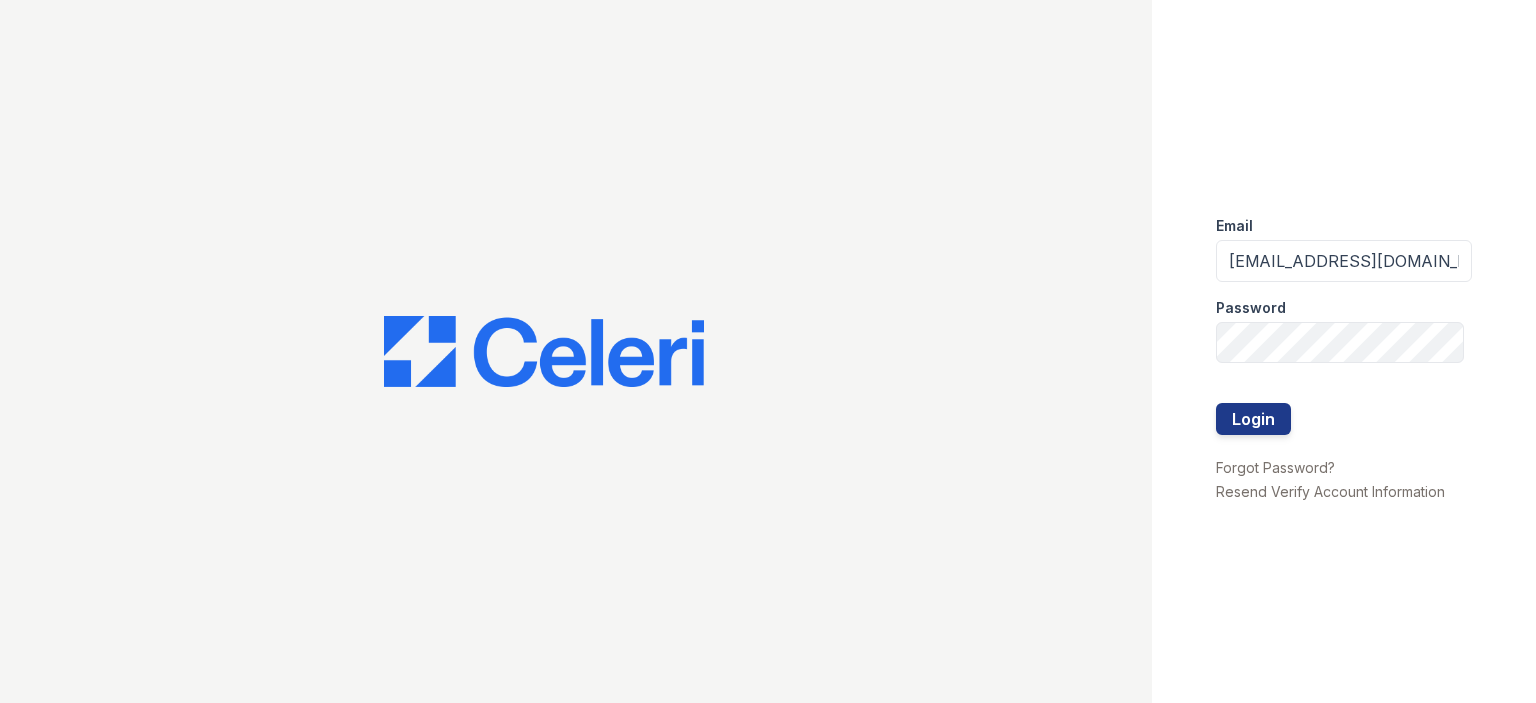type on "[EMAIL_ADDRESS][DOMAIN_NAME]" 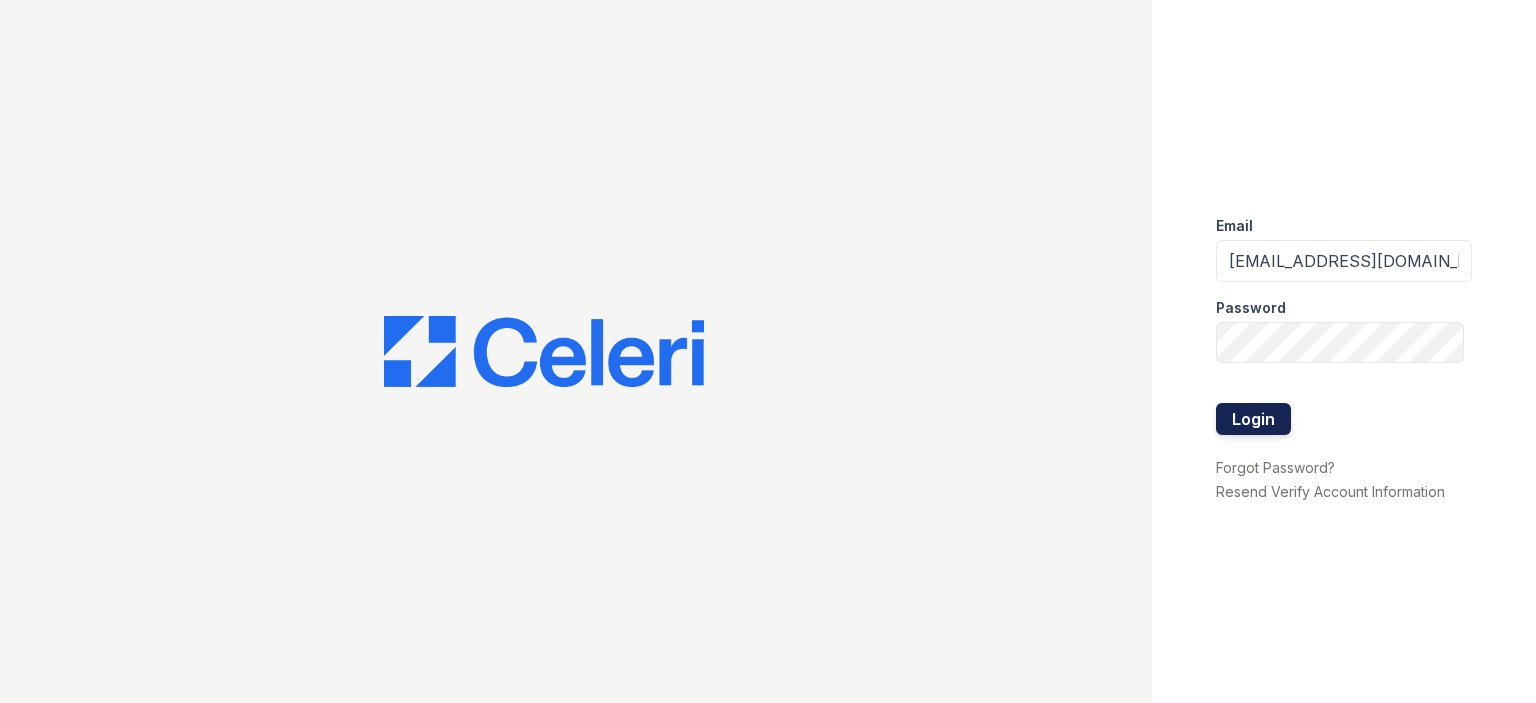 click on "Login" at bounding box center [1253, 419] 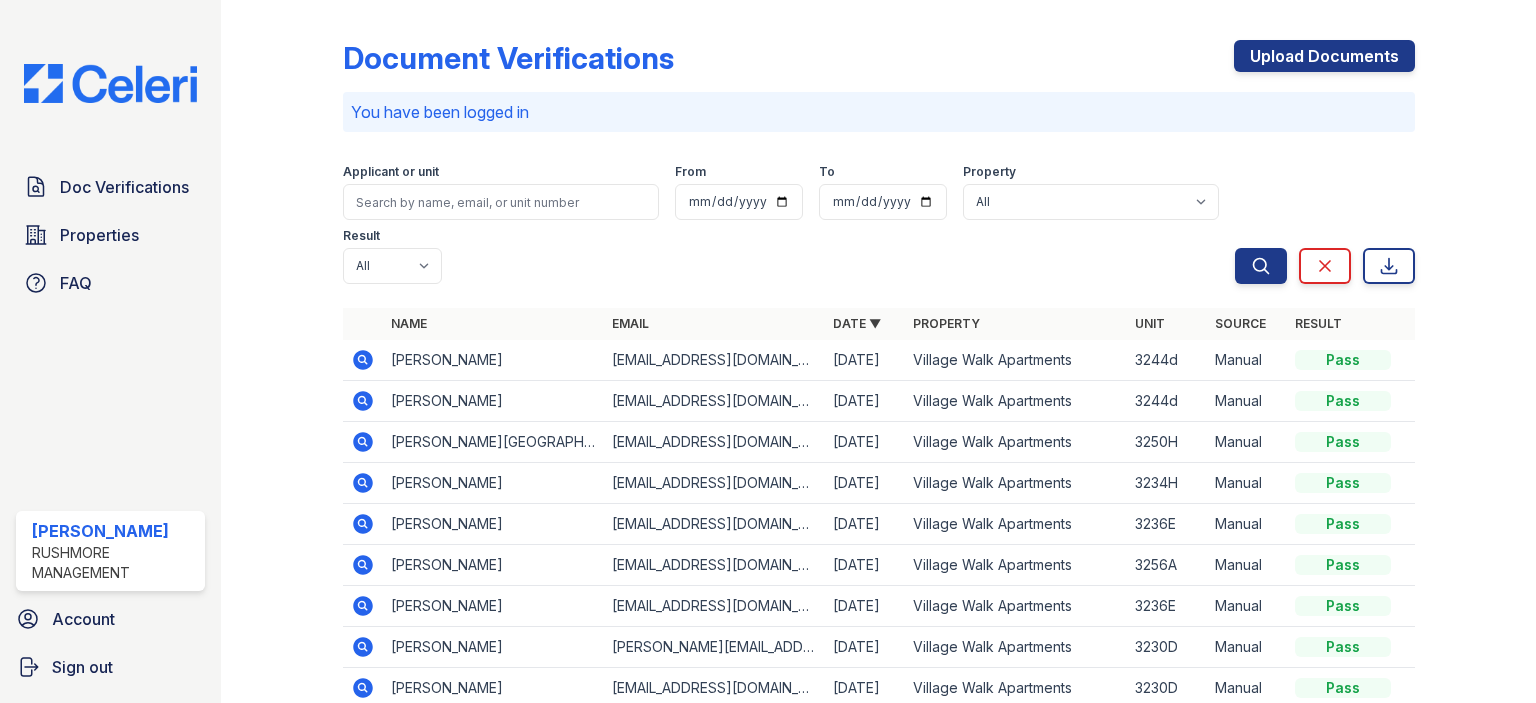 scroll, scrollTop: 0, scrollLeft: 0, axis: both 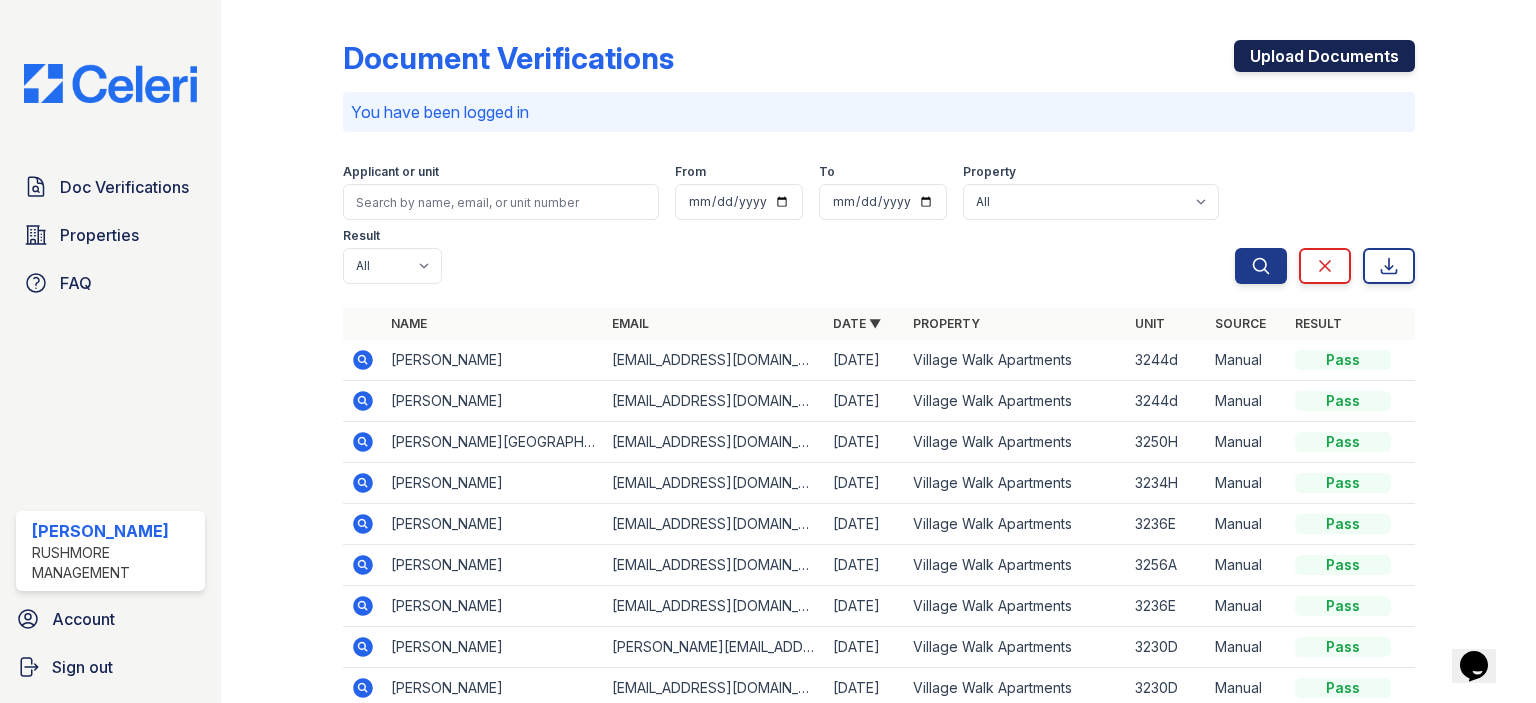 click on "Upload Documents" at bounding box center [1324, 56] 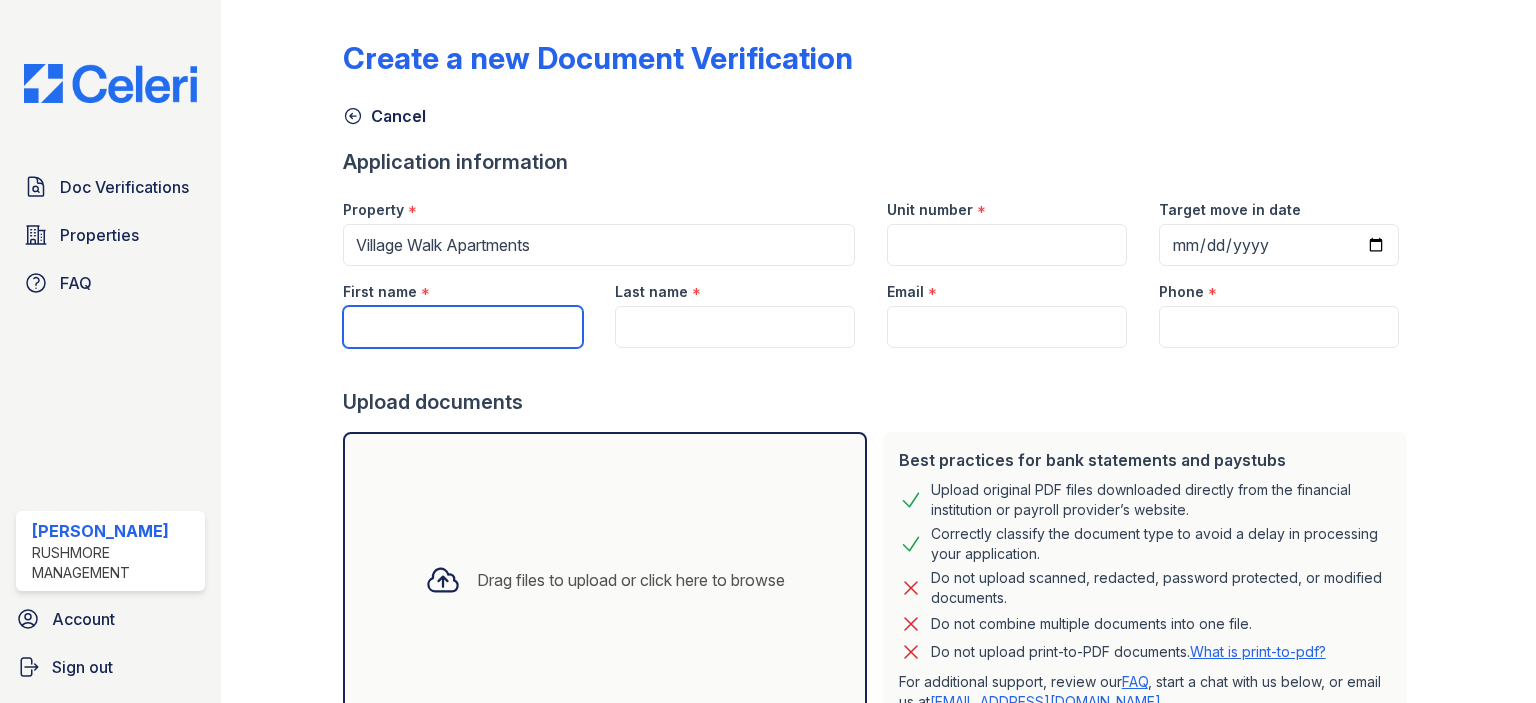 click on "First name" at bounding box center (463, 327) 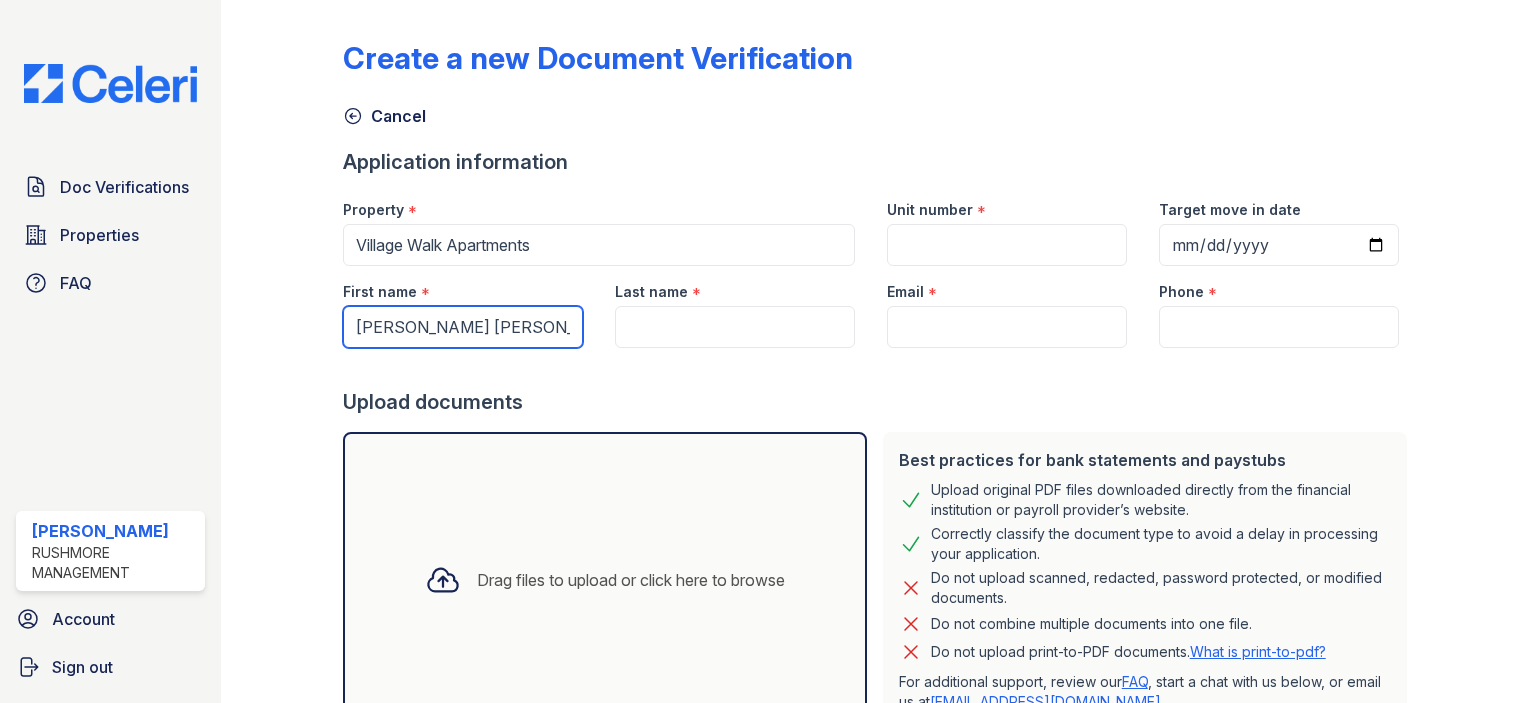 drag, startPoint x: 565, startPoint y: 323, endPoint x: 492, endPoint y: 322, distance: 73.00685 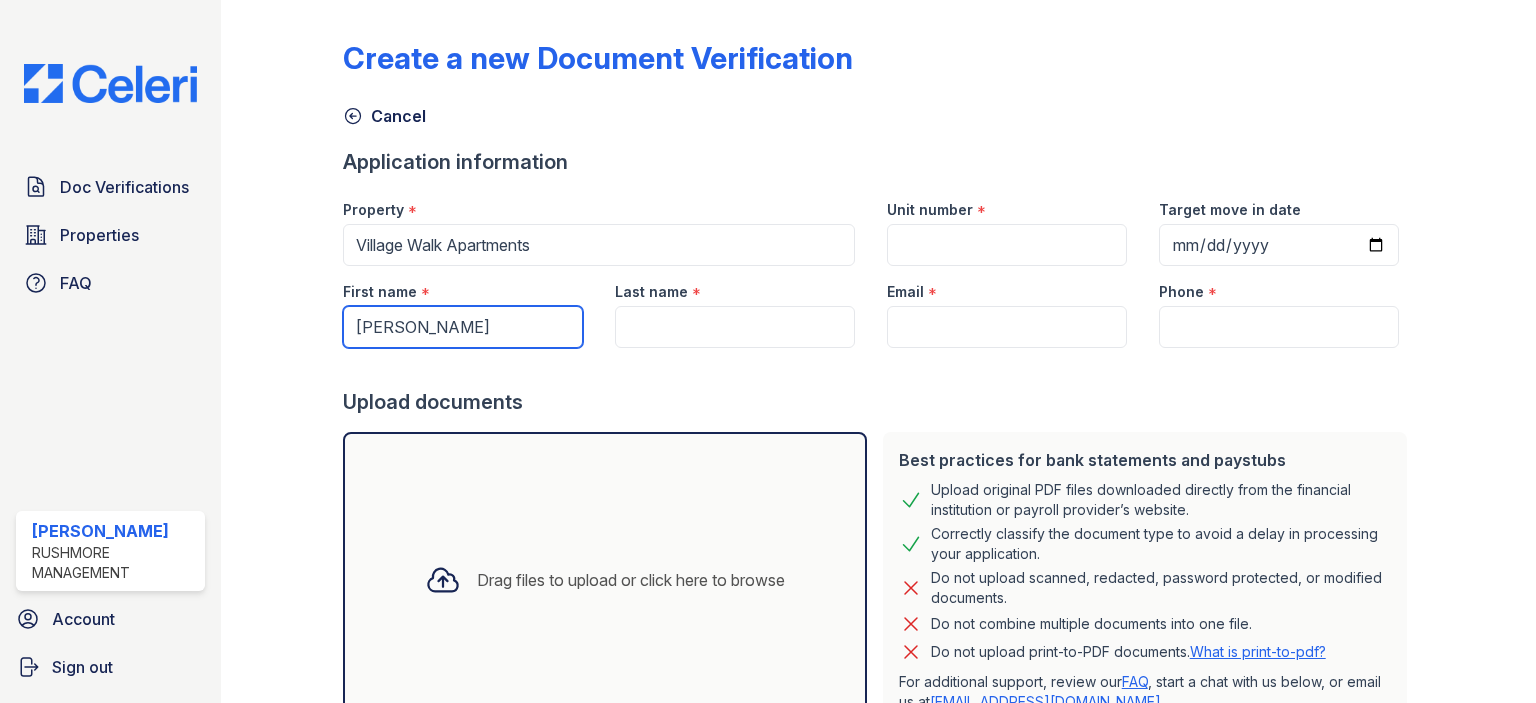 type on "Sherard" 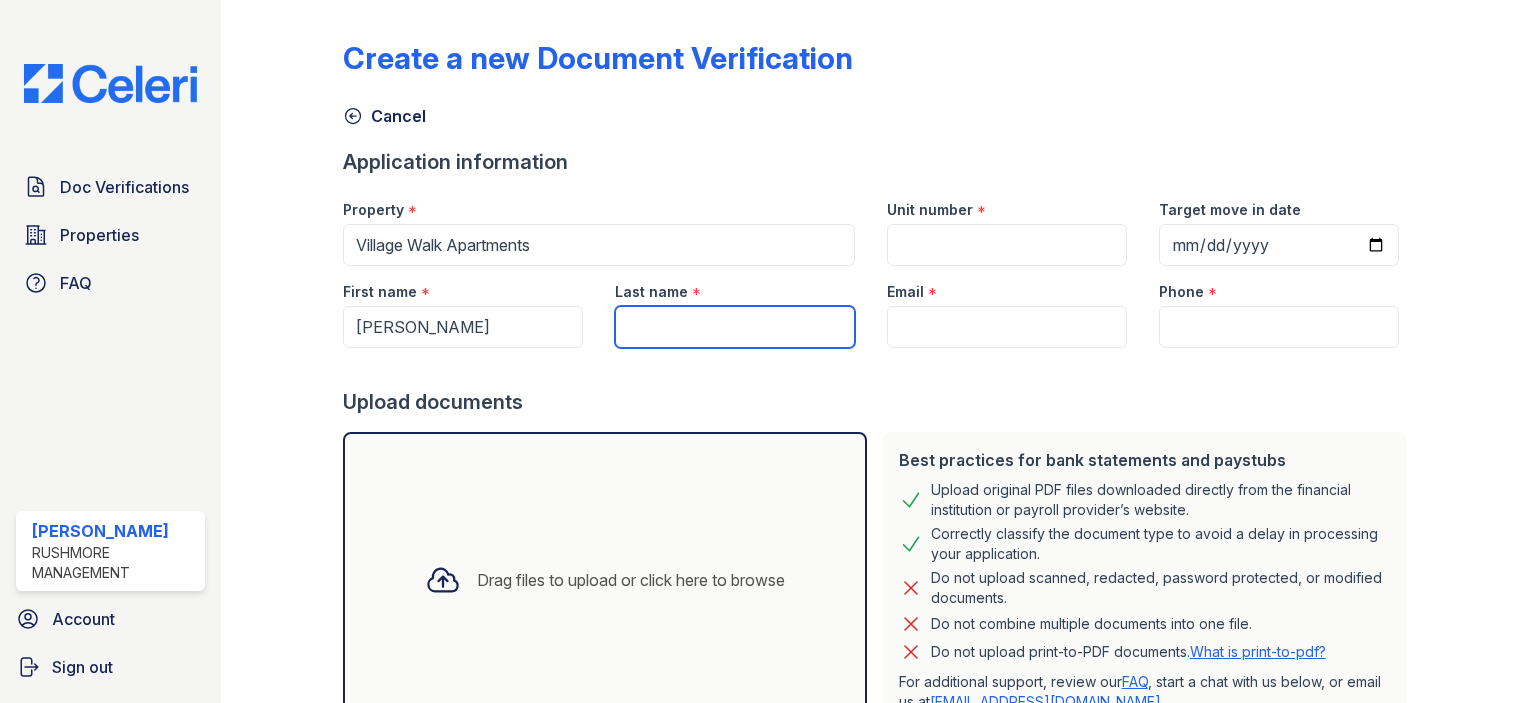 click on "Last name" at bounding box center [735, 327] 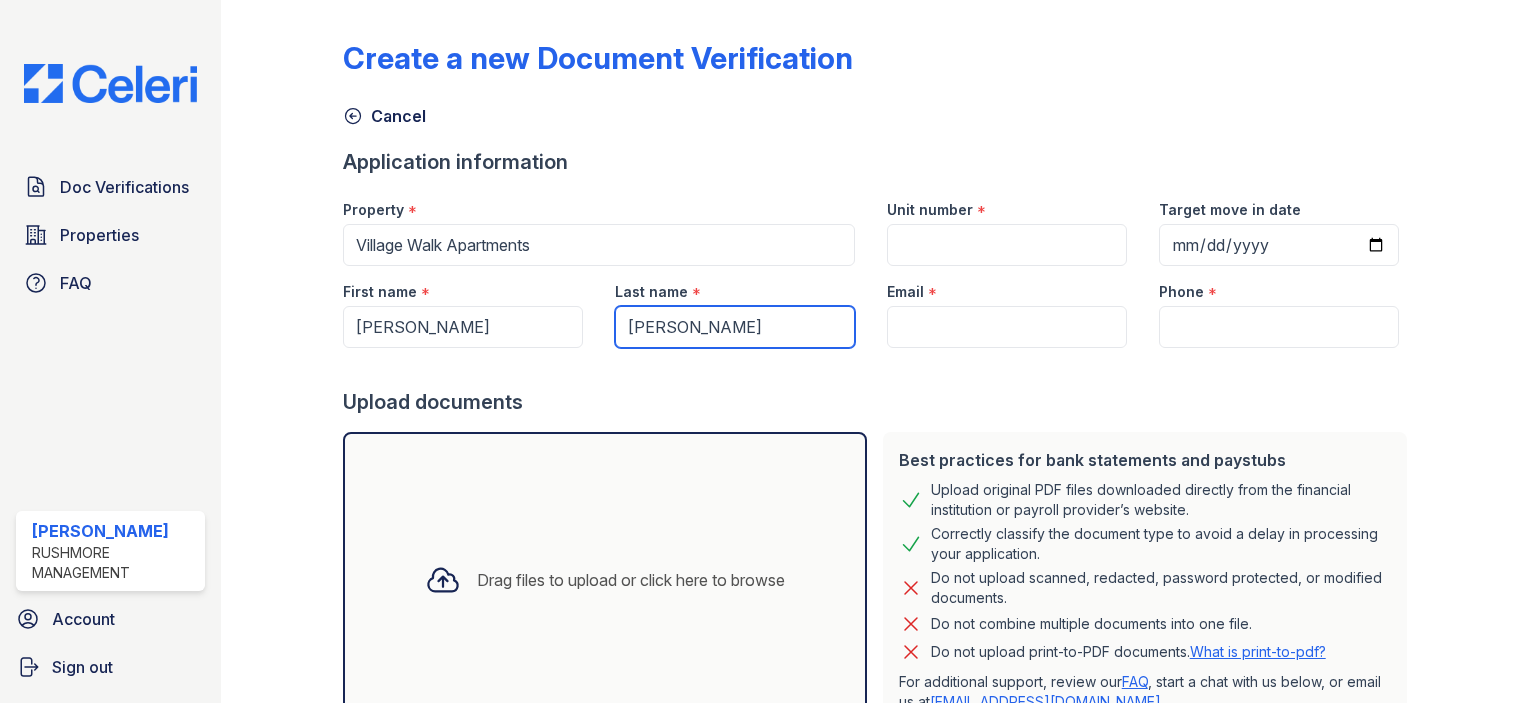 type on "Martin" 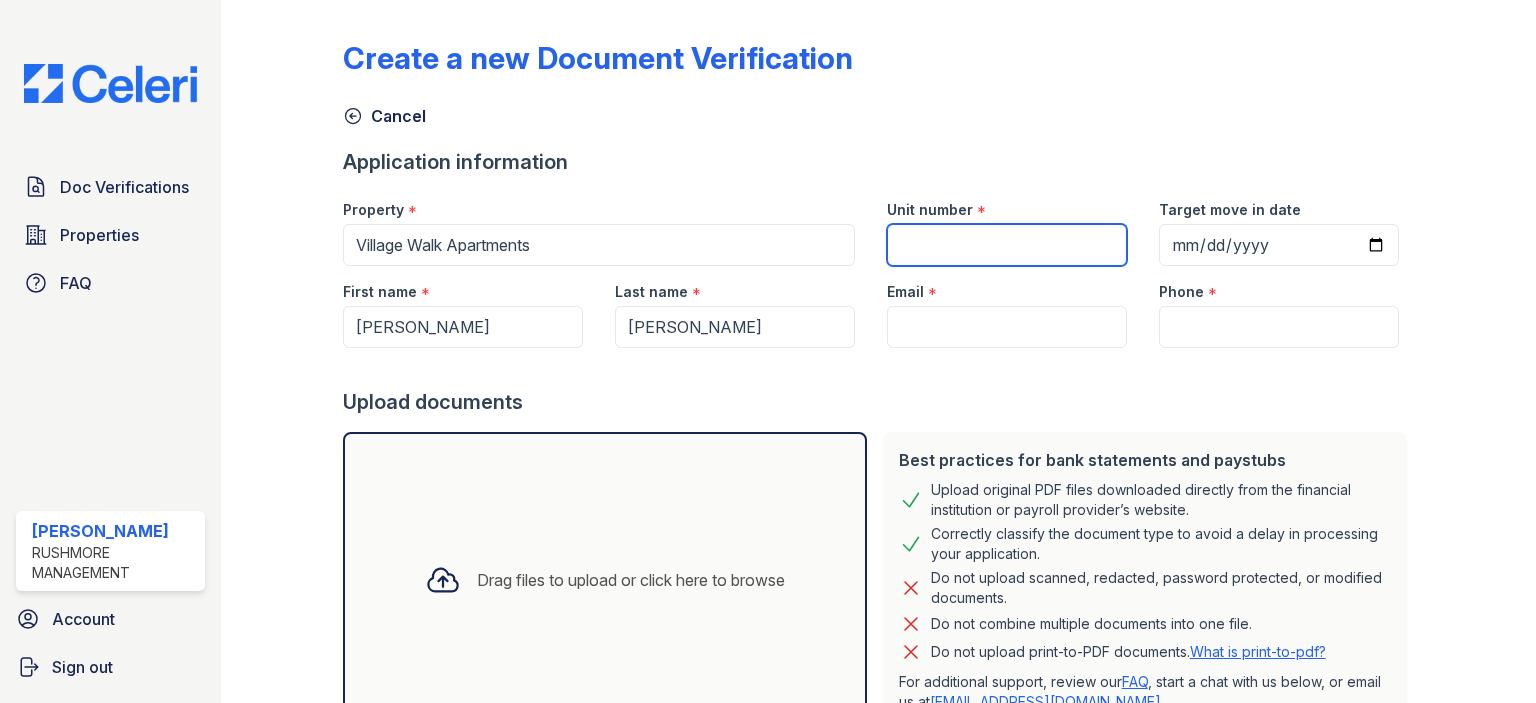 click on "Unit number" at bounding box center [1007, 245] 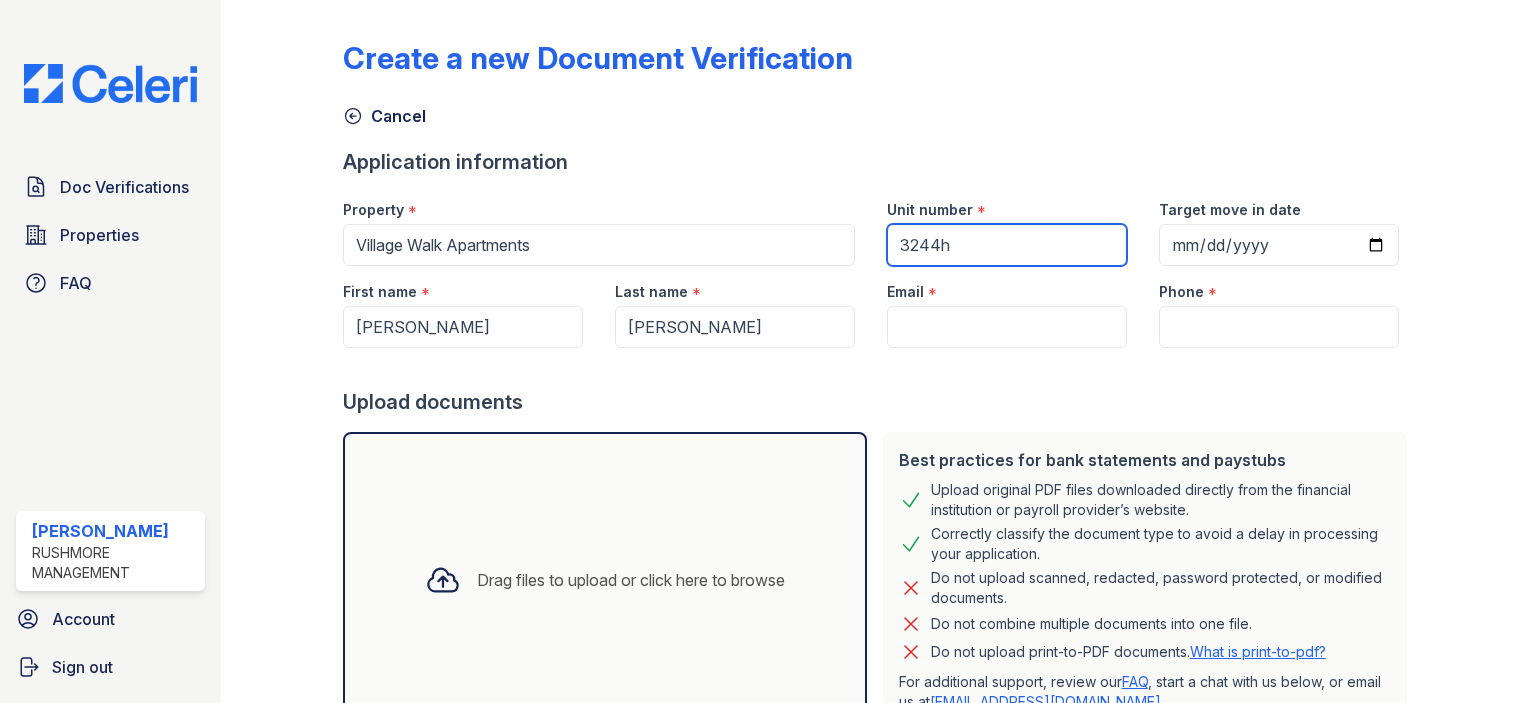 type on "3244h" 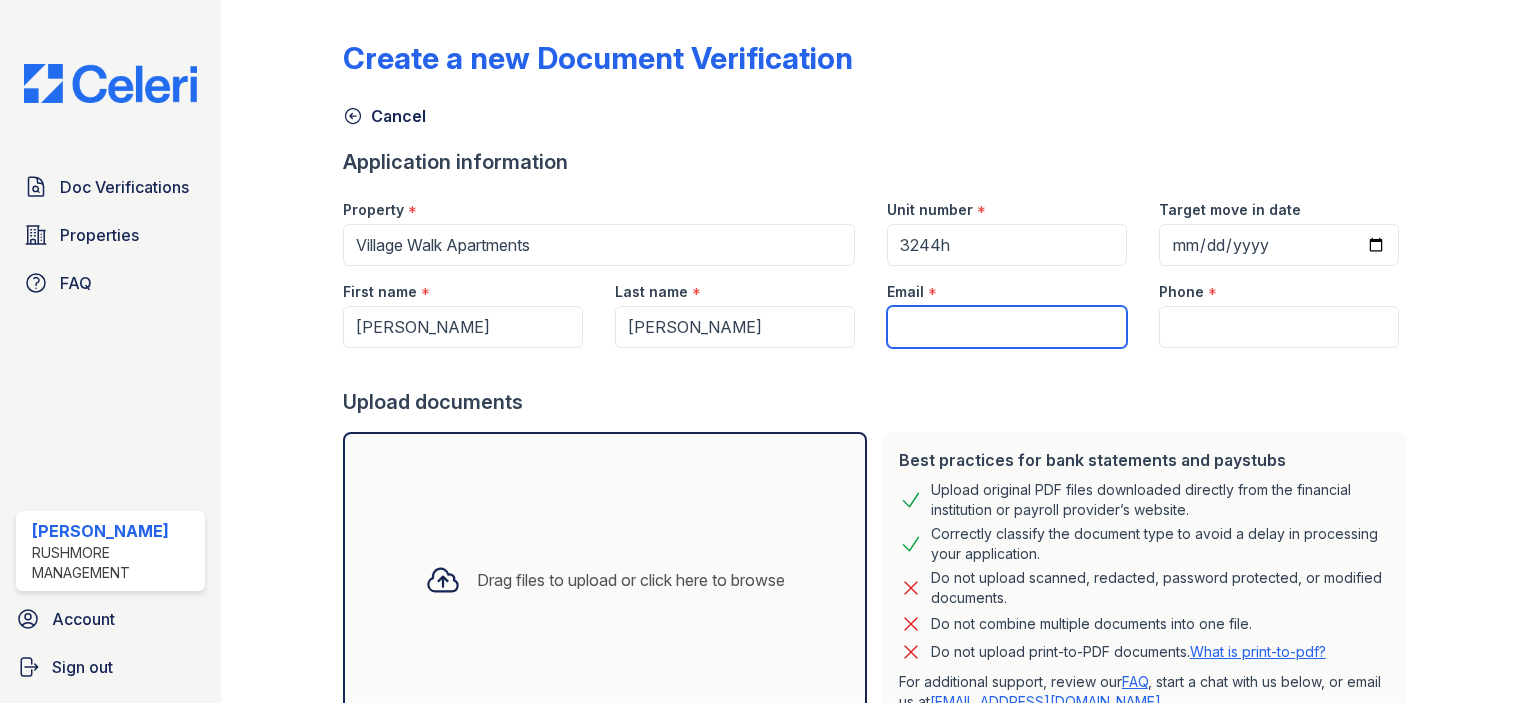 click on "Email" at bounding box center [1007, 327] 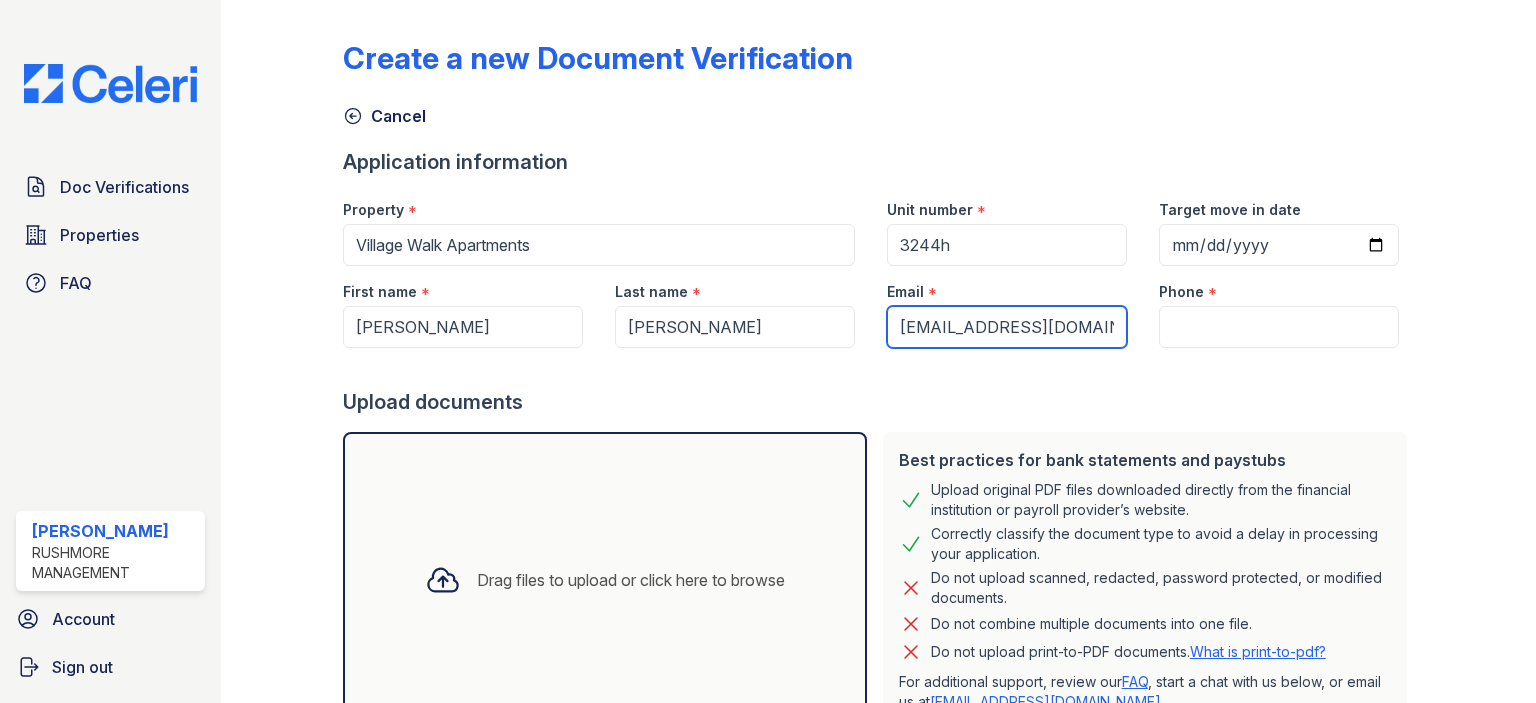 type on "smartrash172@gmail.com" 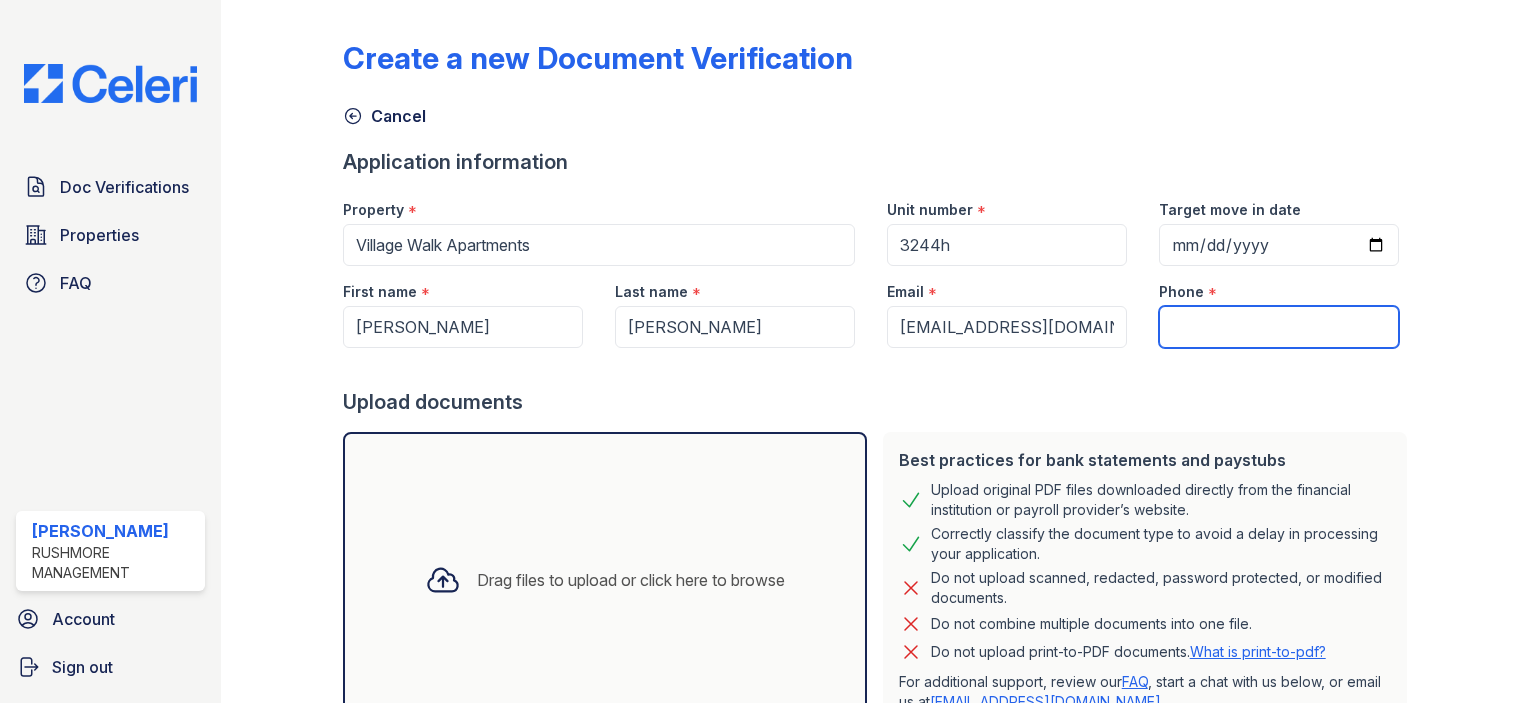 click on "Phone" at bounding box center [1279, 327] 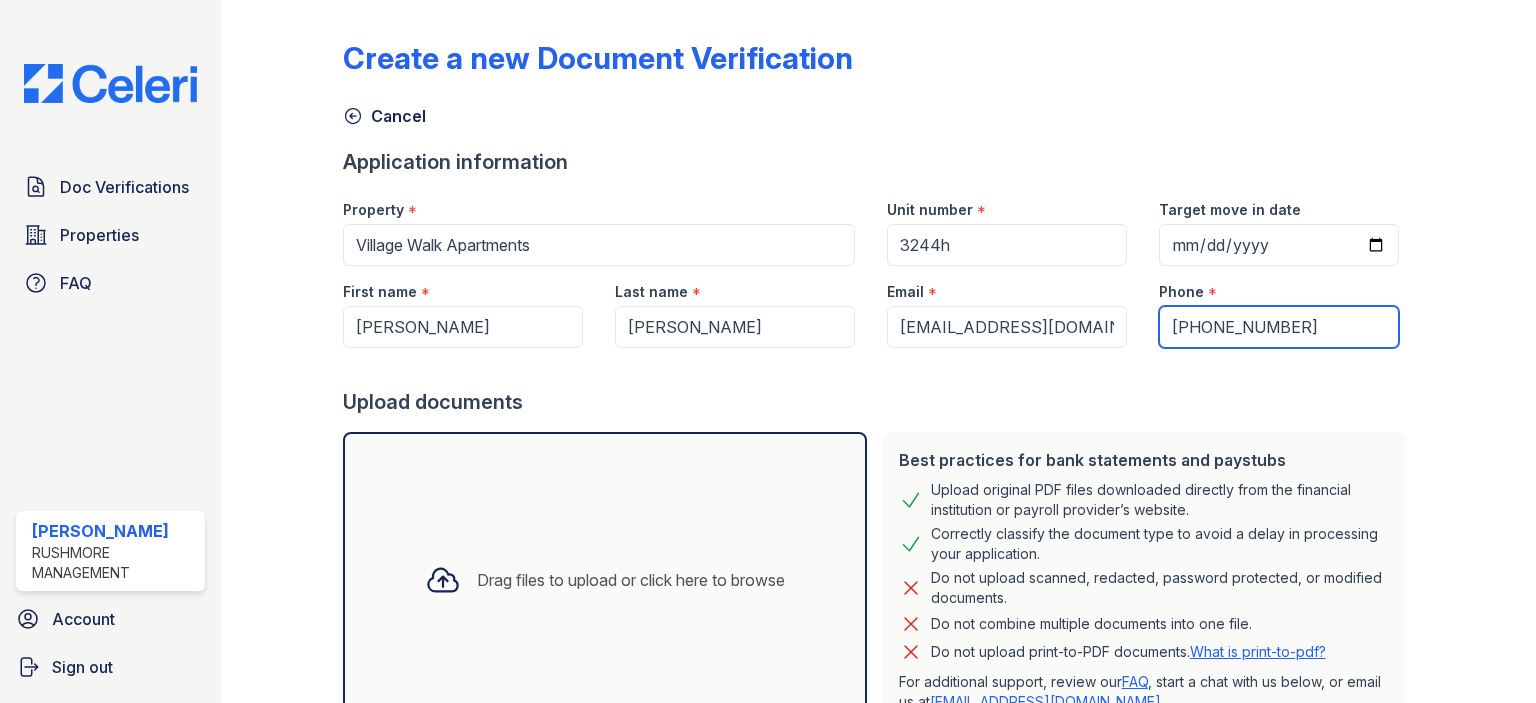 type on "(336) 425-2805" 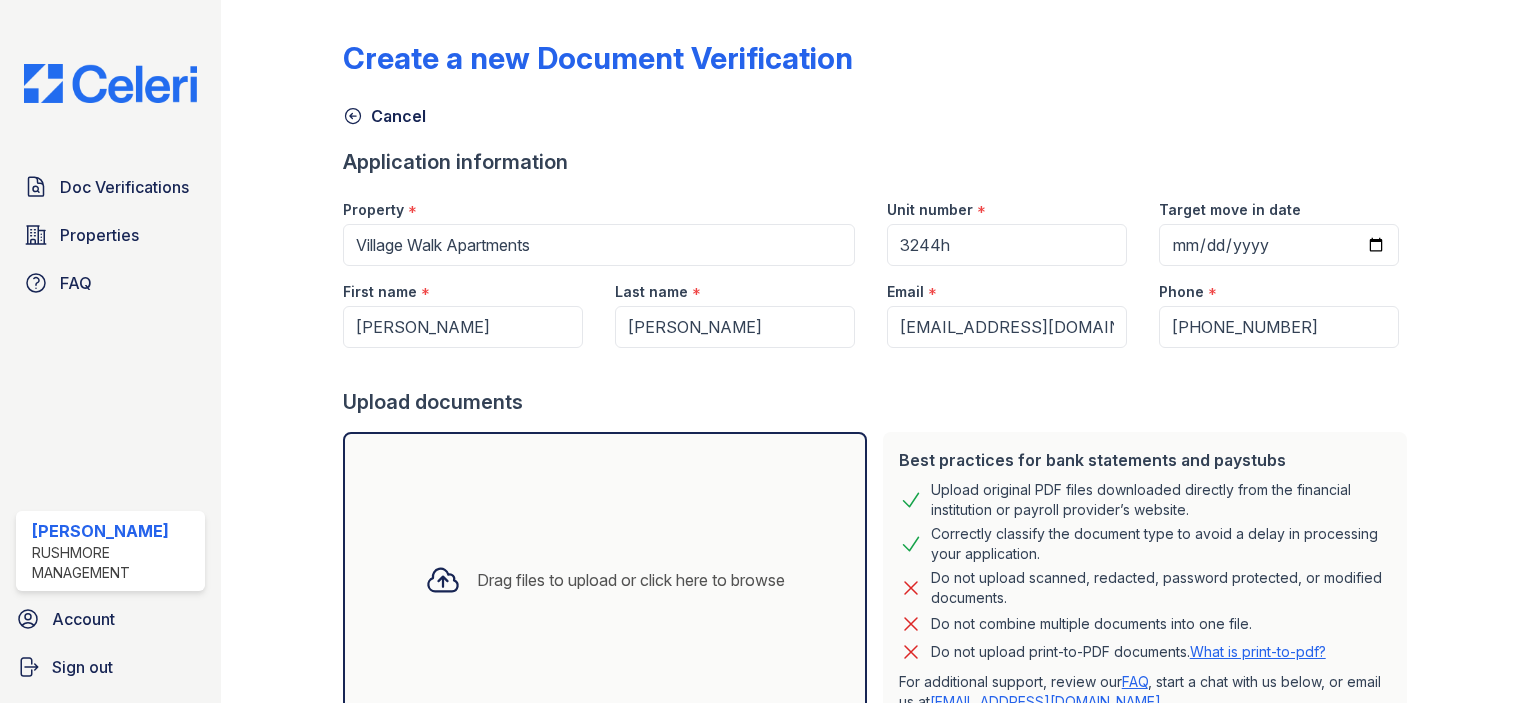 click on "Drag files to upload or click here to browse" at bounding box center [631, 580] 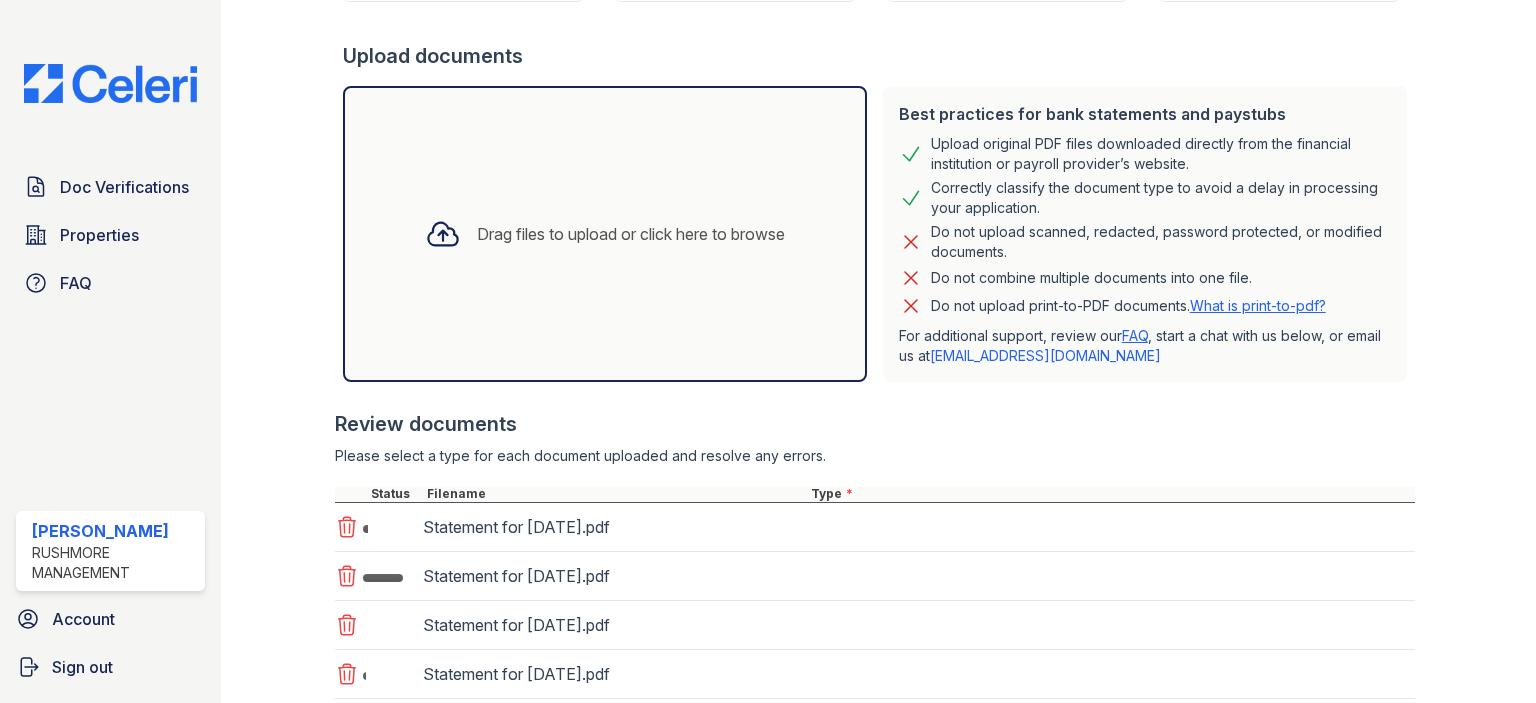 scroll, scrollTop: 576, scrollLeft: 0, axis: vertical 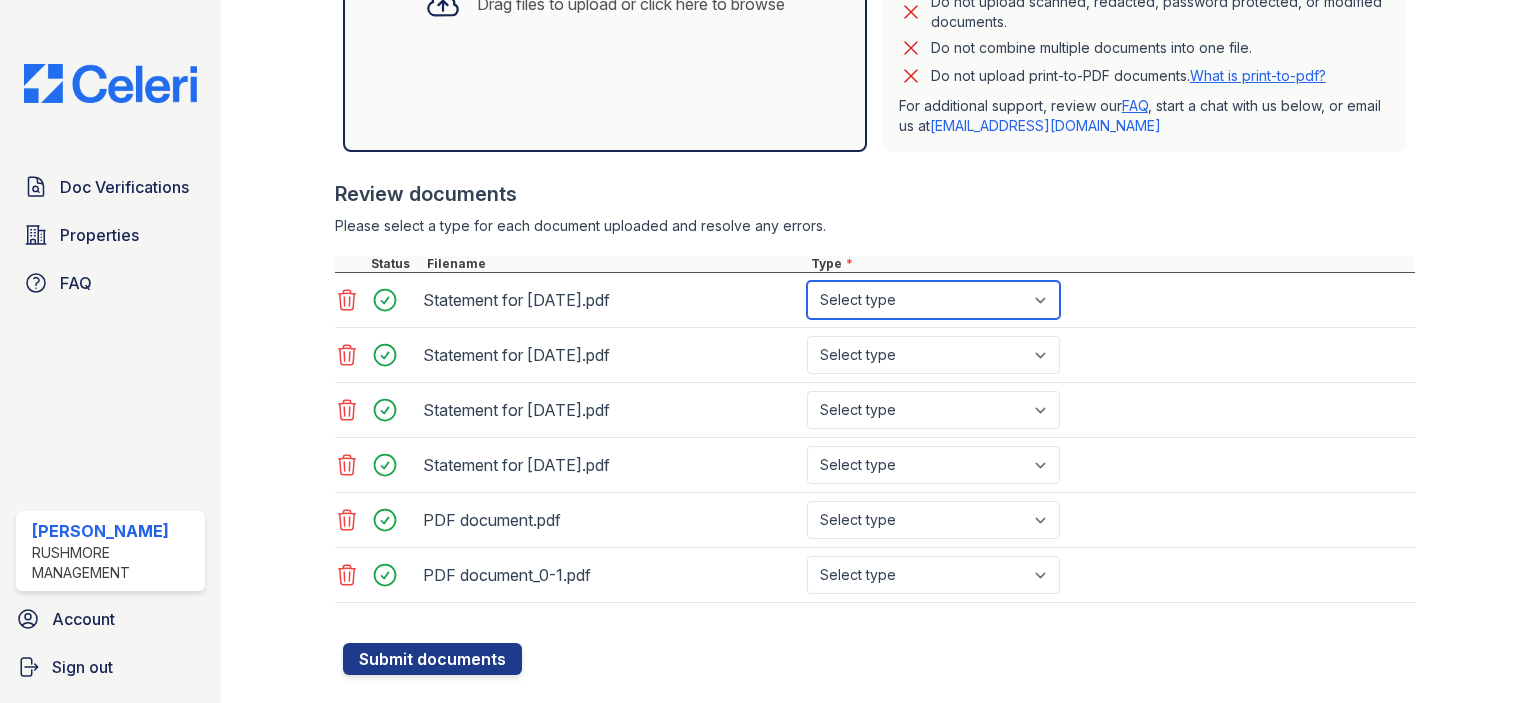 select on "paystub" 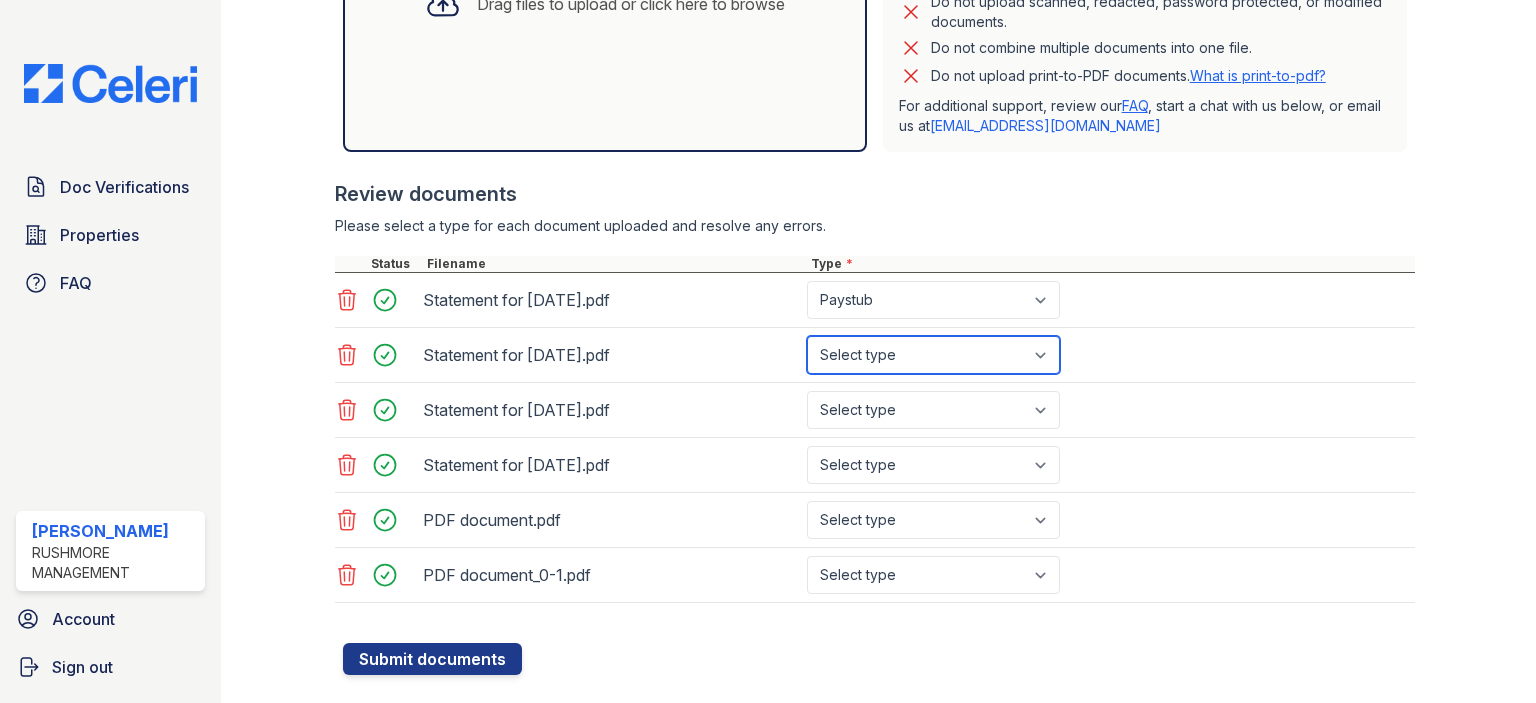 click on "Select type
Paystub
Bank Statement
Offer Letter
Tax Documents
Benefit Award Letter
Investment Account Statement
Other" at bounding box center [933, 355] 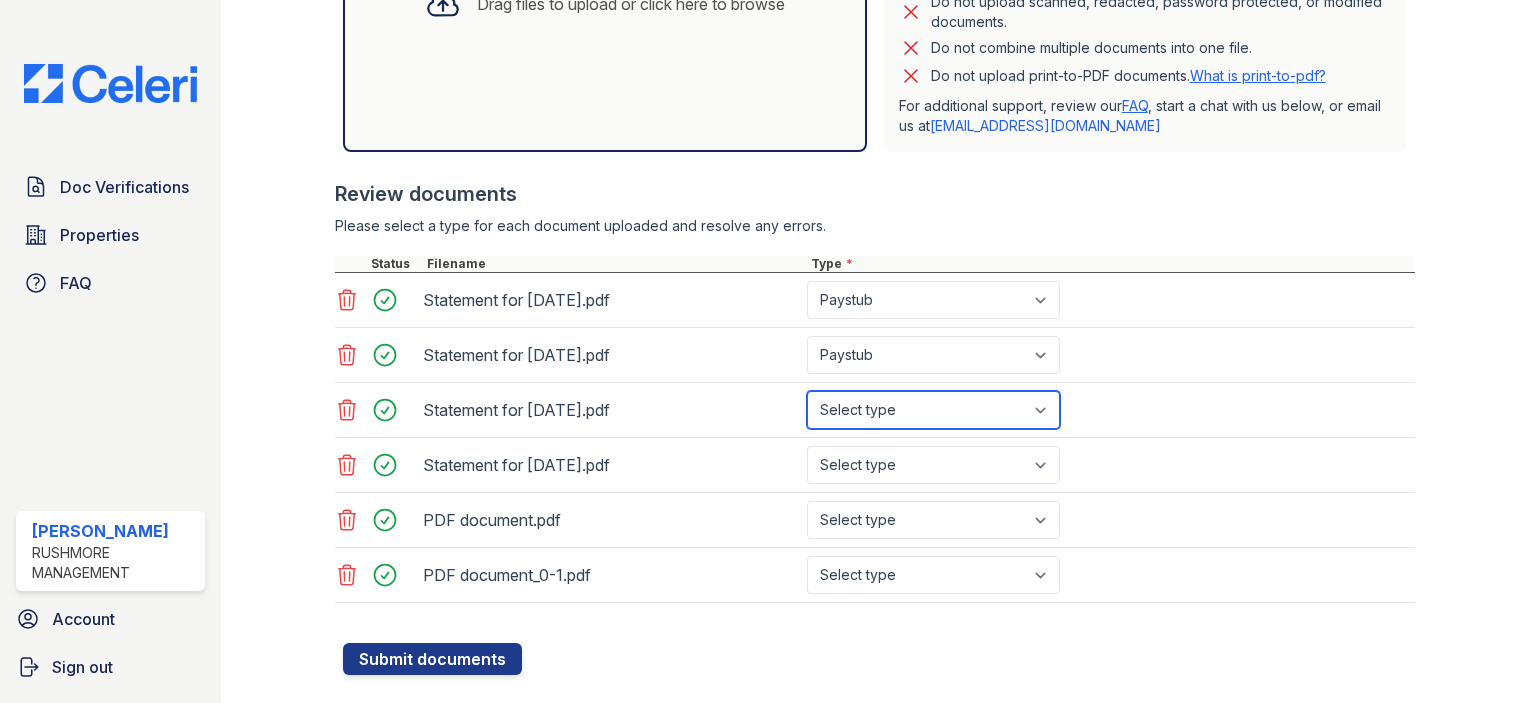 click on "Select type
Paystub
Bank Statement
Offer Letter
Tax Documents
Benefit Award Letter
Investment Account Statement
Other" at bounding box center [933, 410] 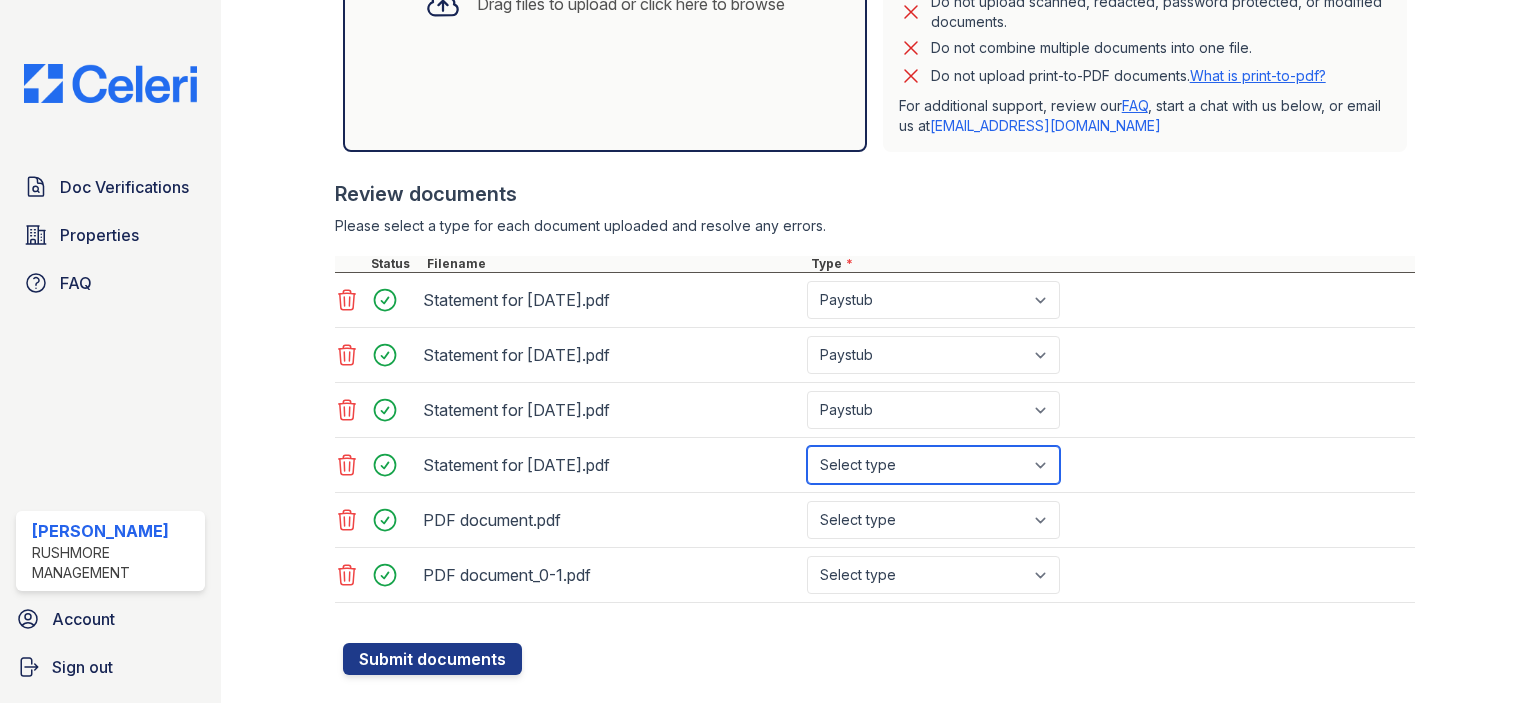 click on "Select type
Paystub
Bank Statement
Offer Letter
Tax Documents
Benefit Award Letter
Investment Account Statement
Other" at bounding box center [933, 465] 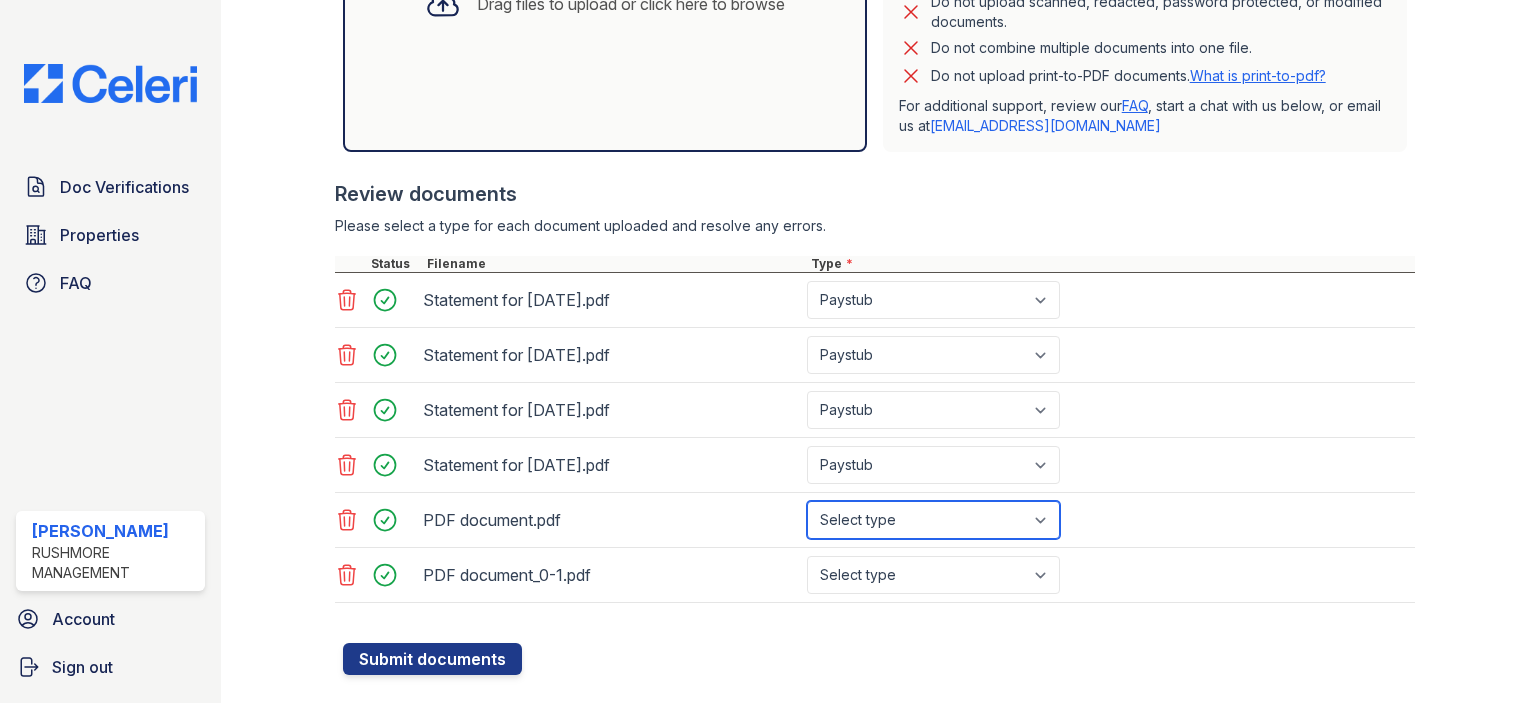 click on "Select type
Paystub
Bank Statement
Offer Letter
Tax Documents
Benefit Award Letter
Investment Account Statement
Other" at bounding box center [933, 520] 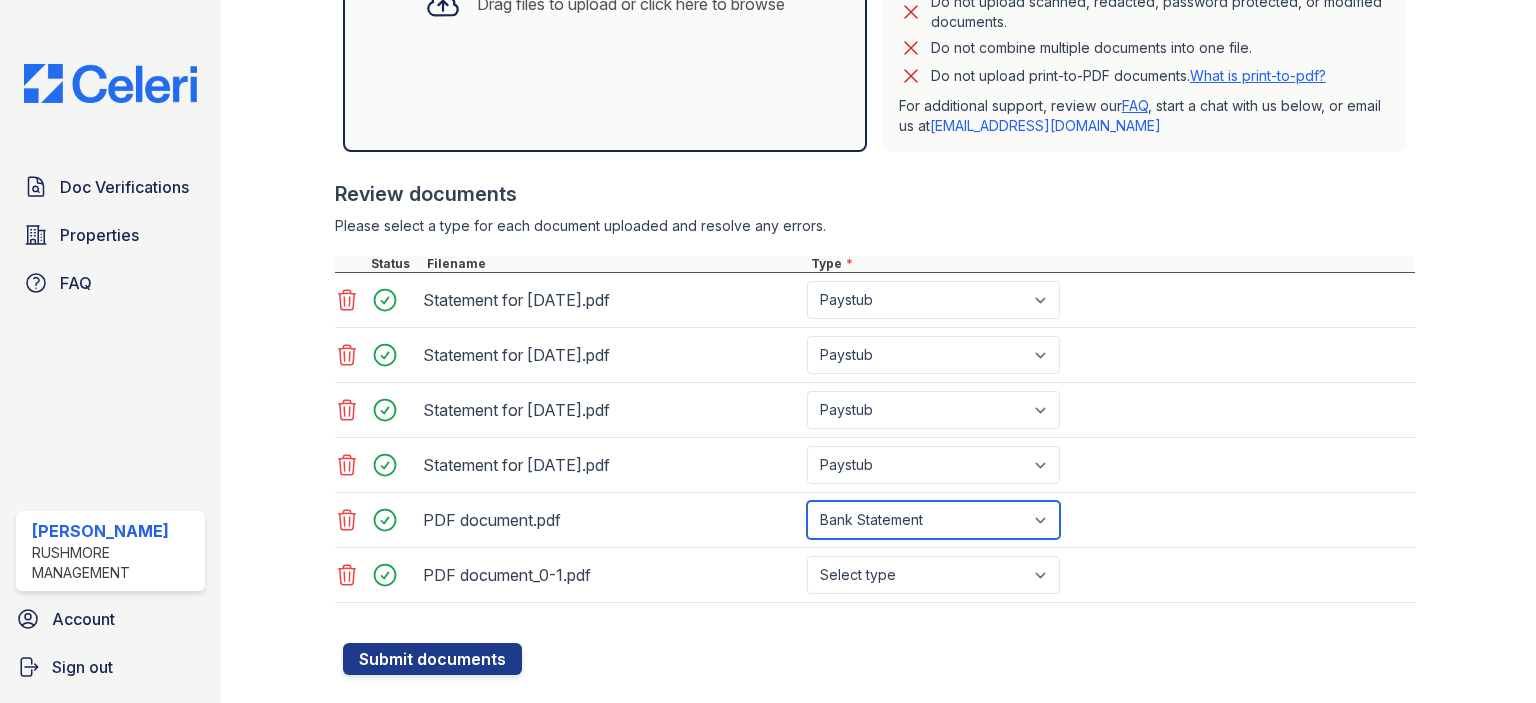 click on "Bank Statement" at bounding box center [0, 0] 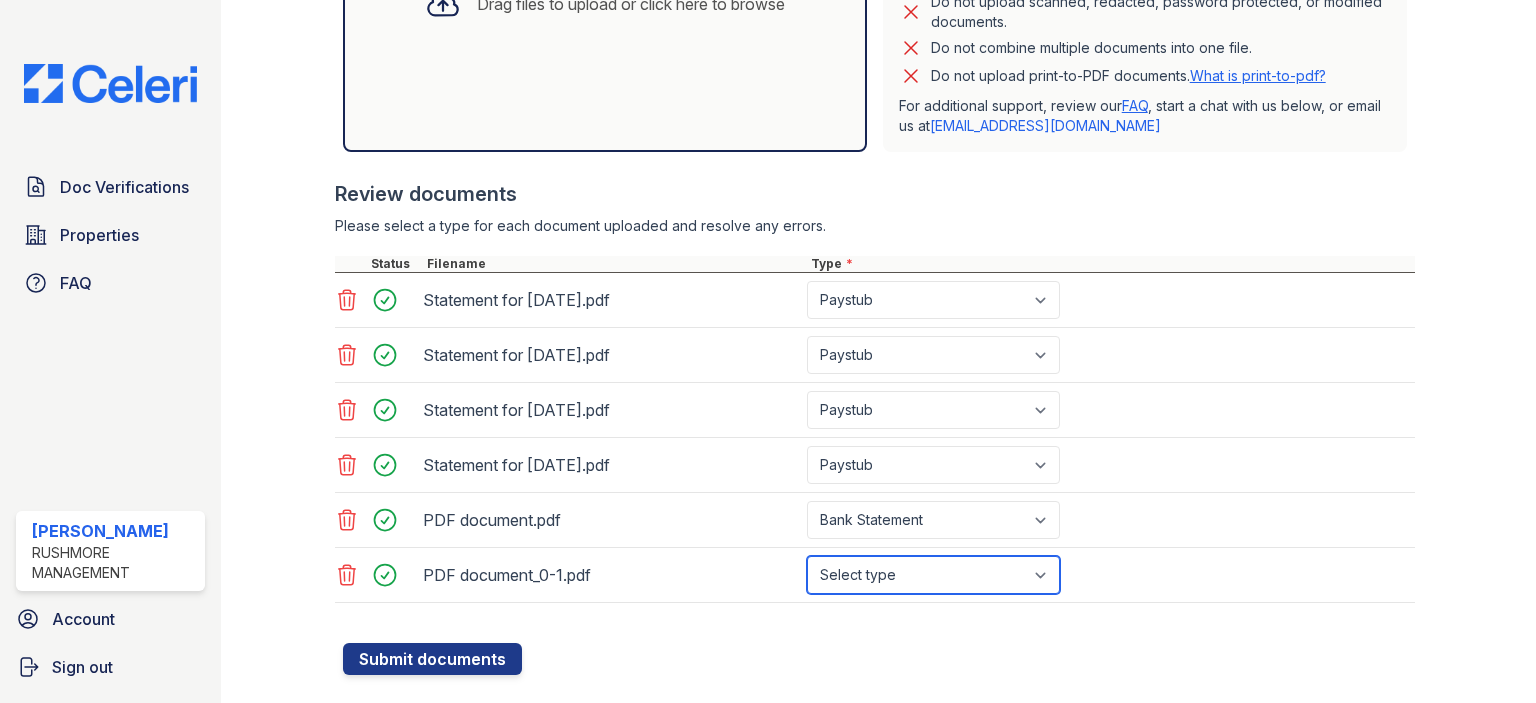 click on "Select type
Paystub
Bank Statement
Offer Letter
Tax Documents
Benefit Award Letter
Investment Account Statement
Other" at bounding box center (933, 575) 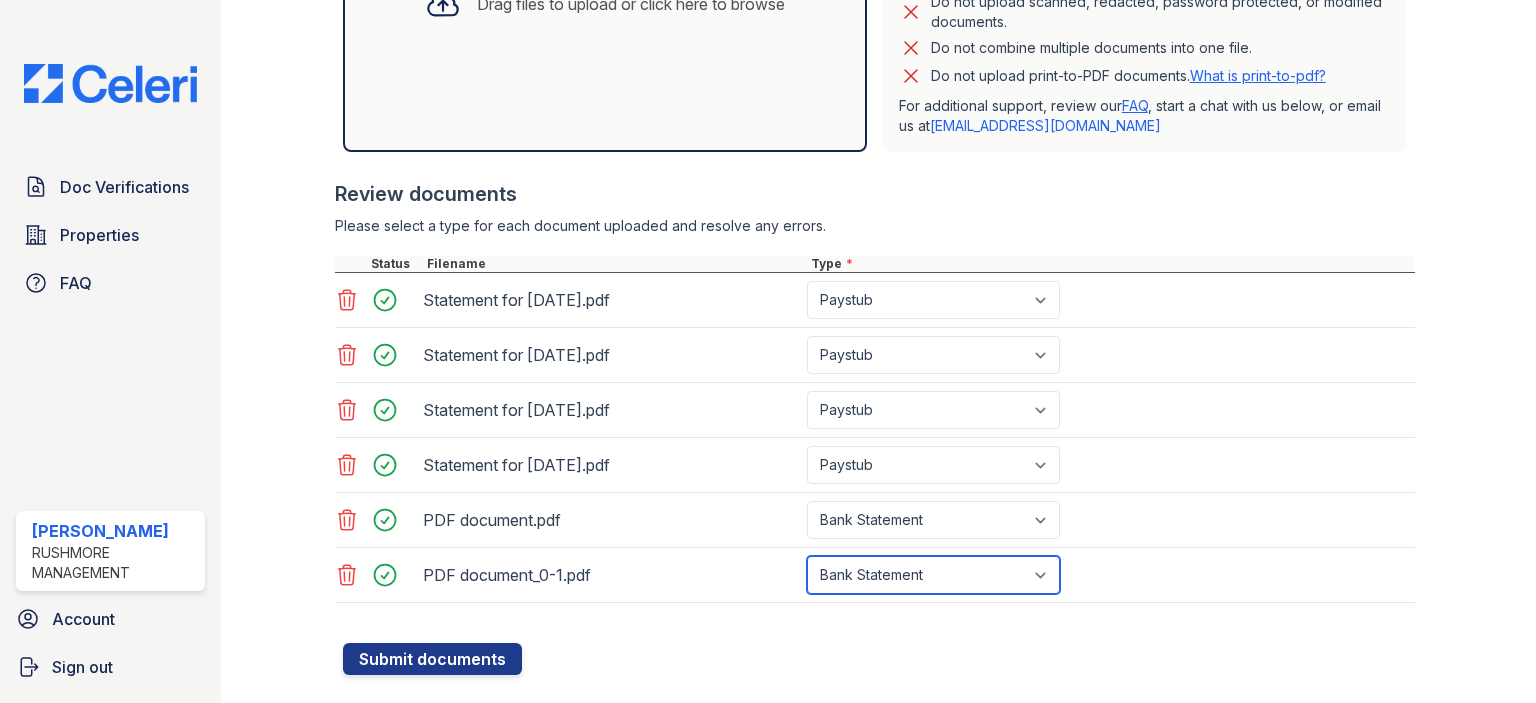 click on "Bank Statement" at bounding box center [0, 0] 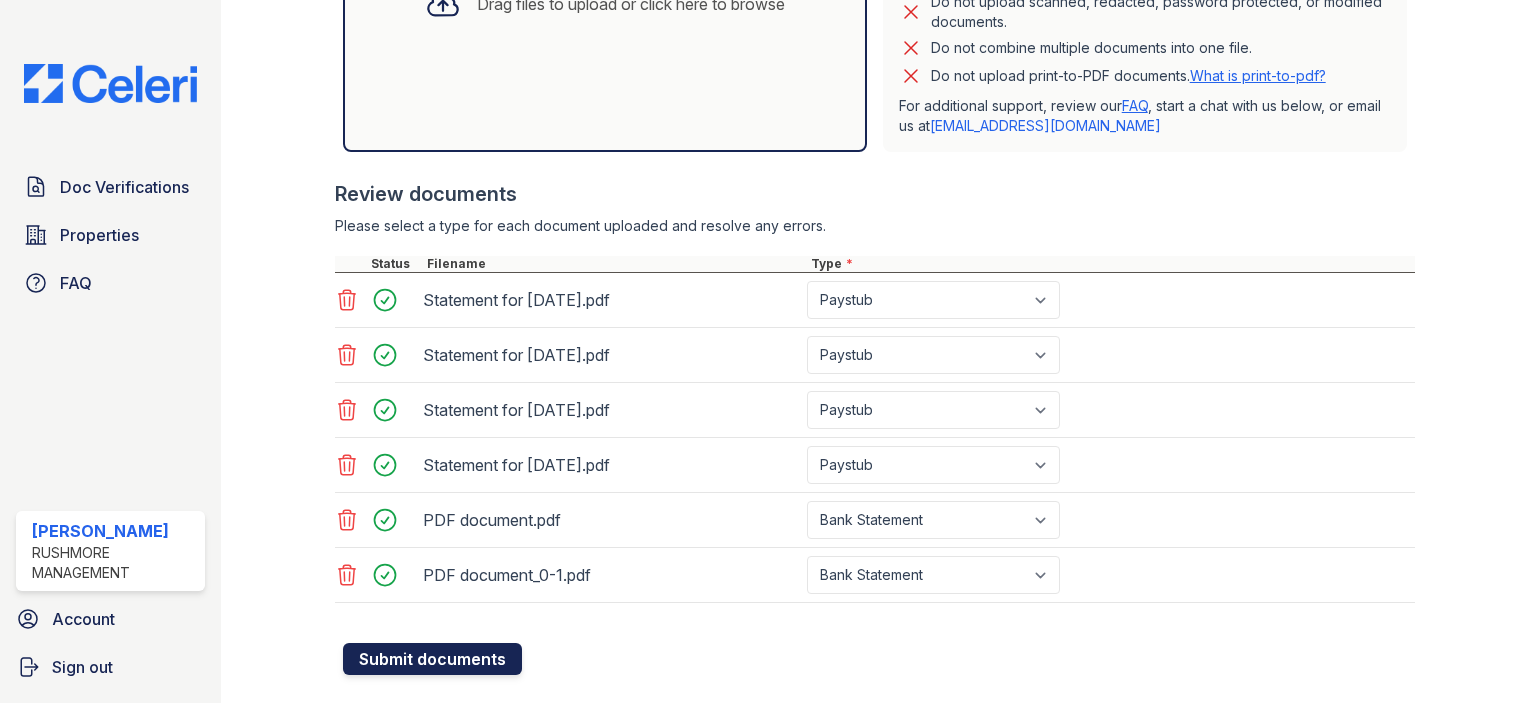 click on "Submit documents" at bounding box center (432, 659) 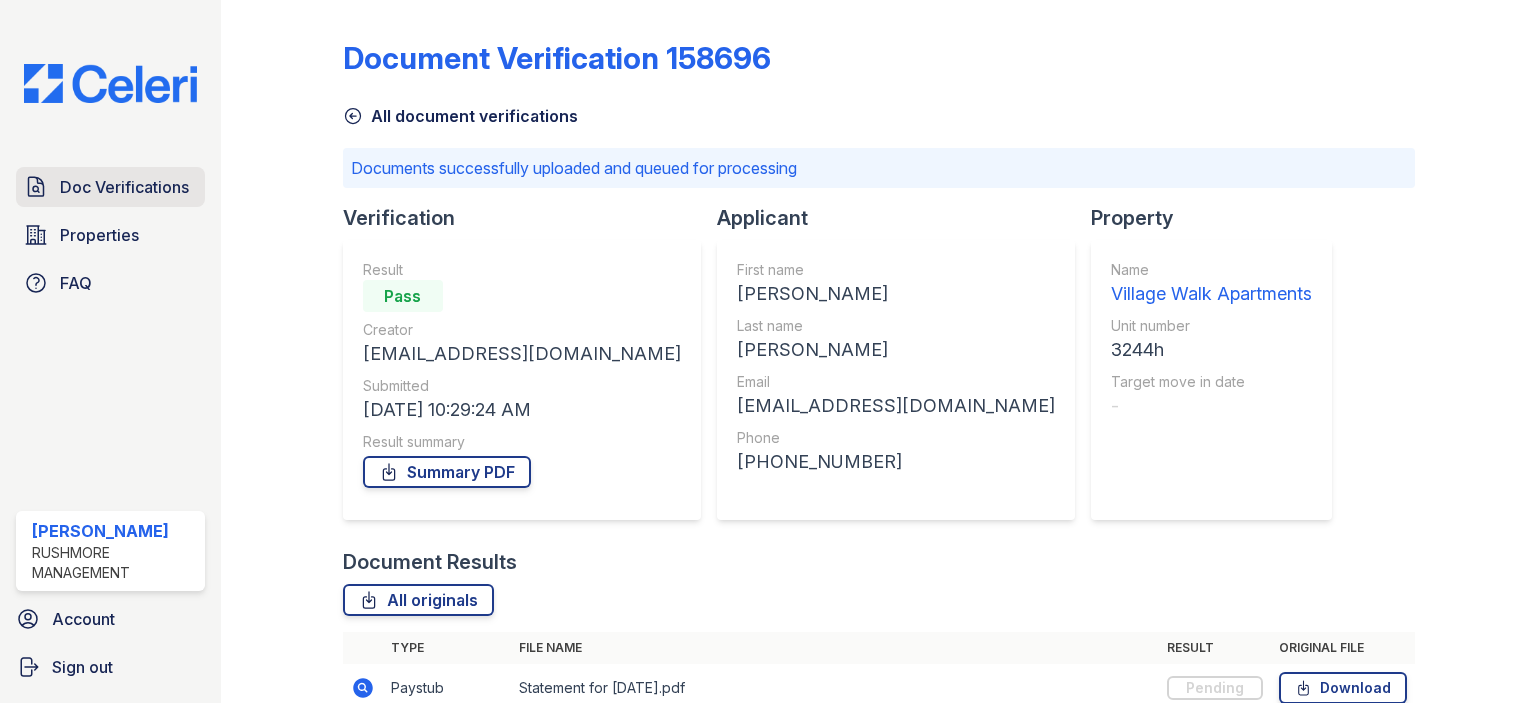 click on "Doc Verifications" at bounding box center (124, 187) 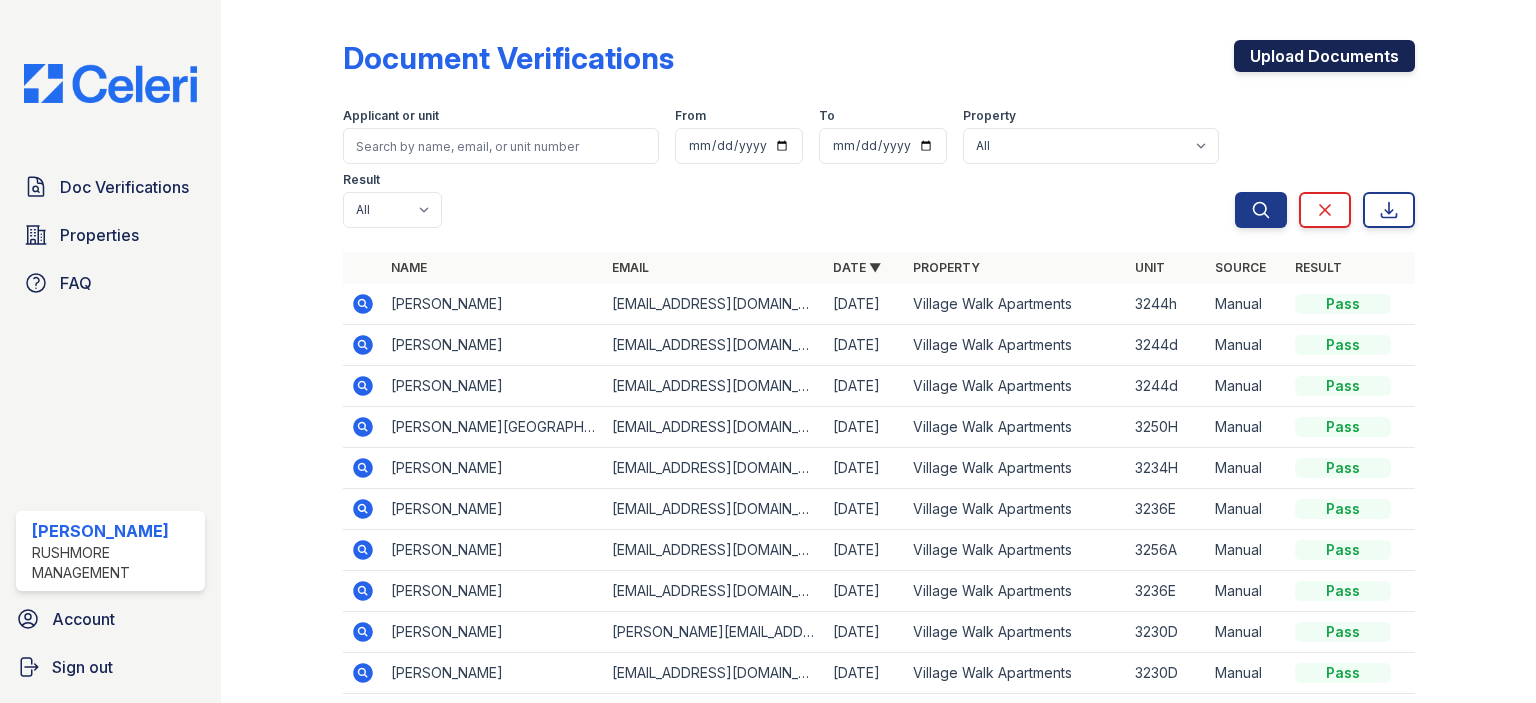 click on "Upload Documents" at bounding box center (1324, 56) 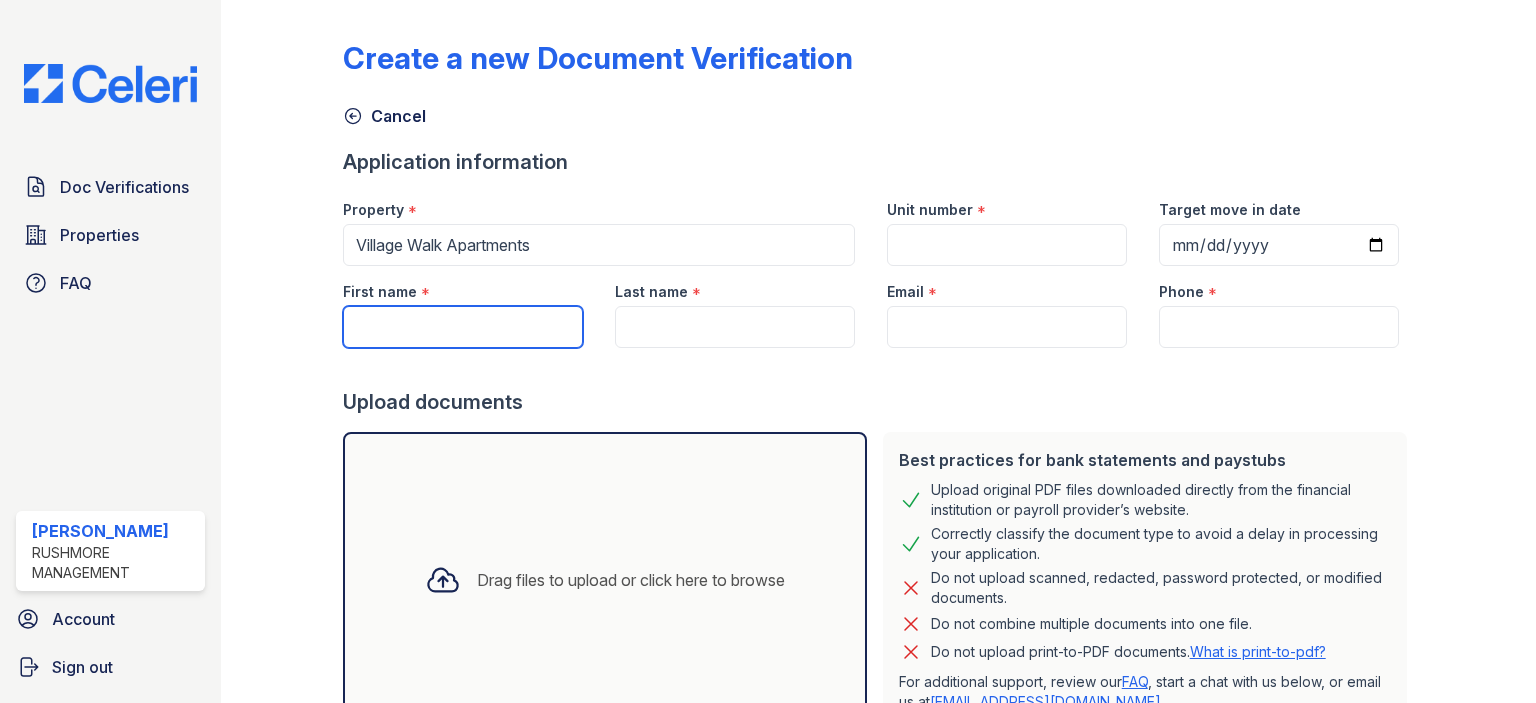 click on "First name" at bounding box center (463, 327) 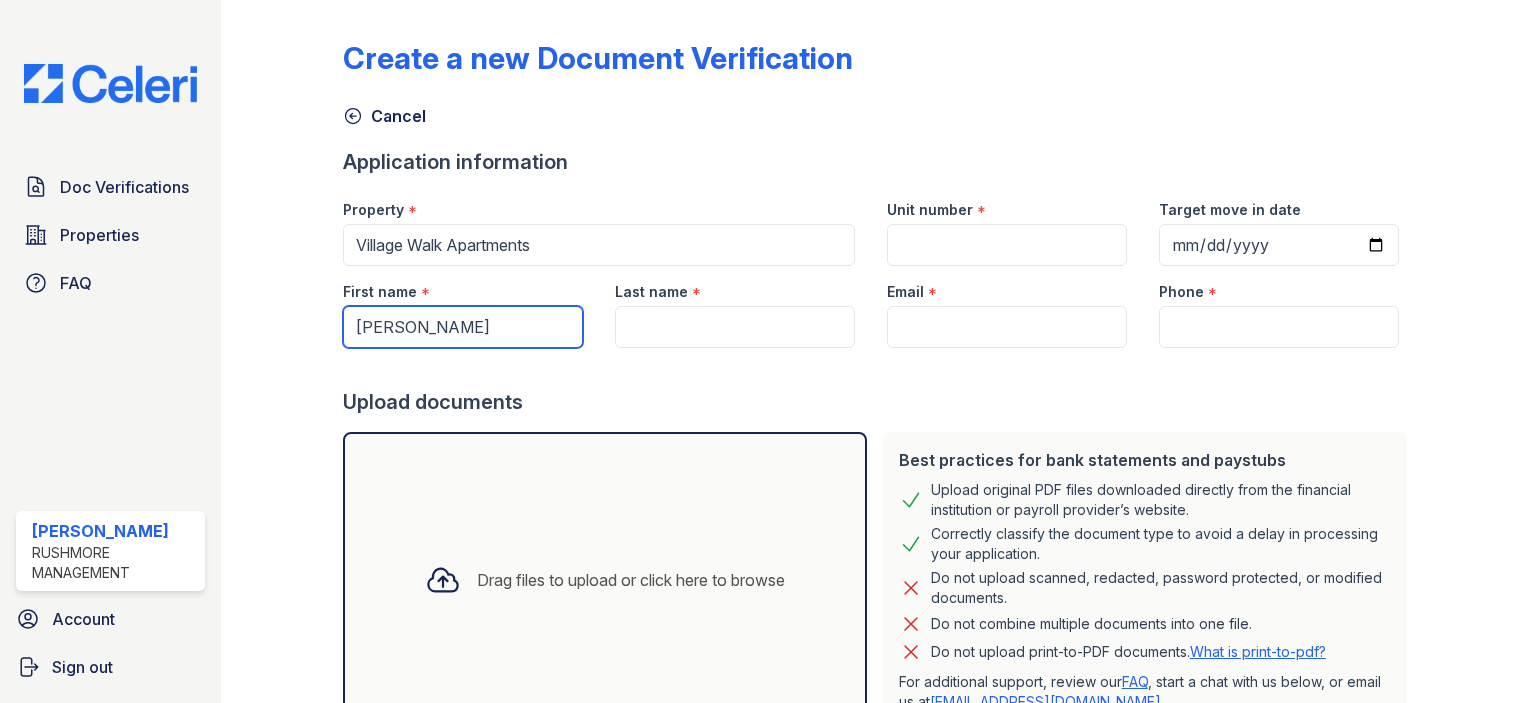 drag, startPoint x: 519, startPoint y: 329, endPoint x: 444, endPoint y: 323, distance: 75.23962 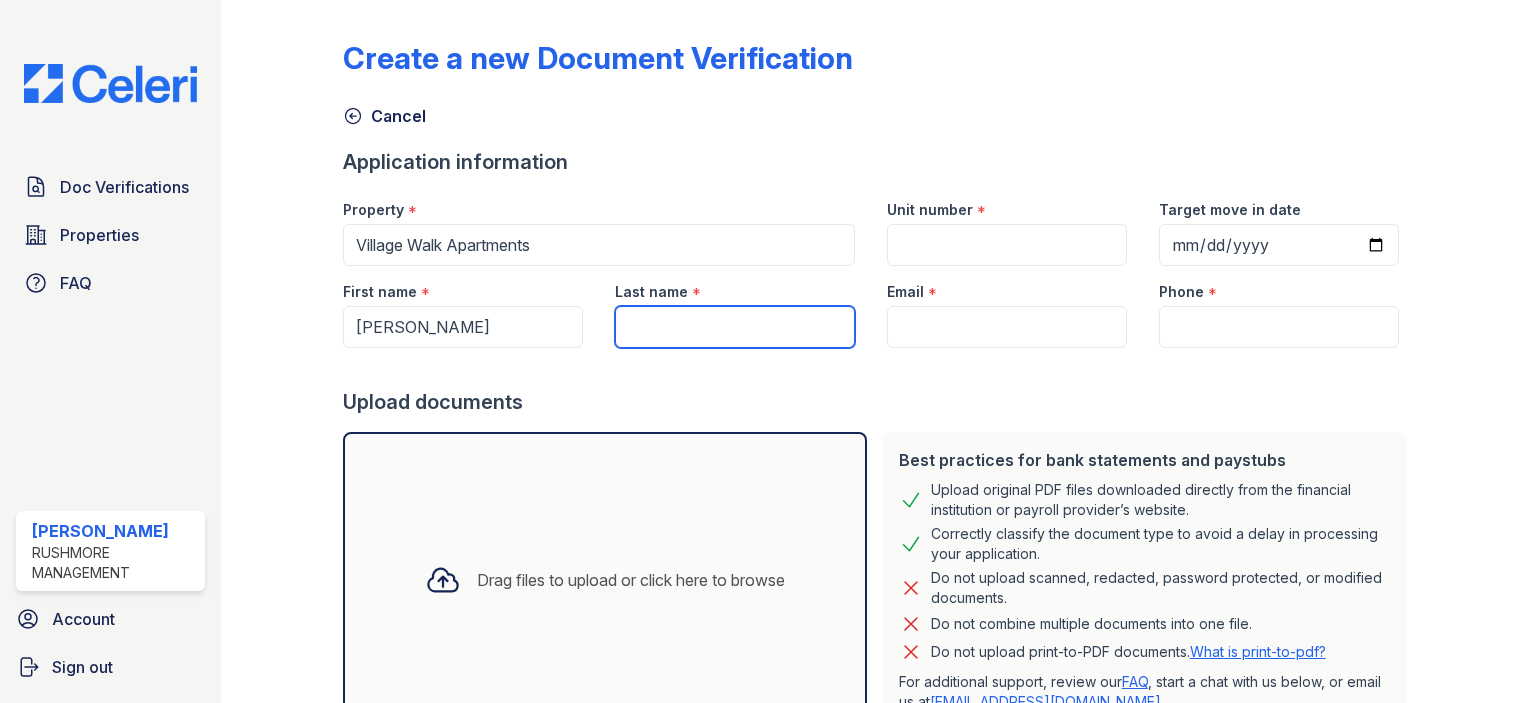 click on "Last name" at bounding box center (735, 327) 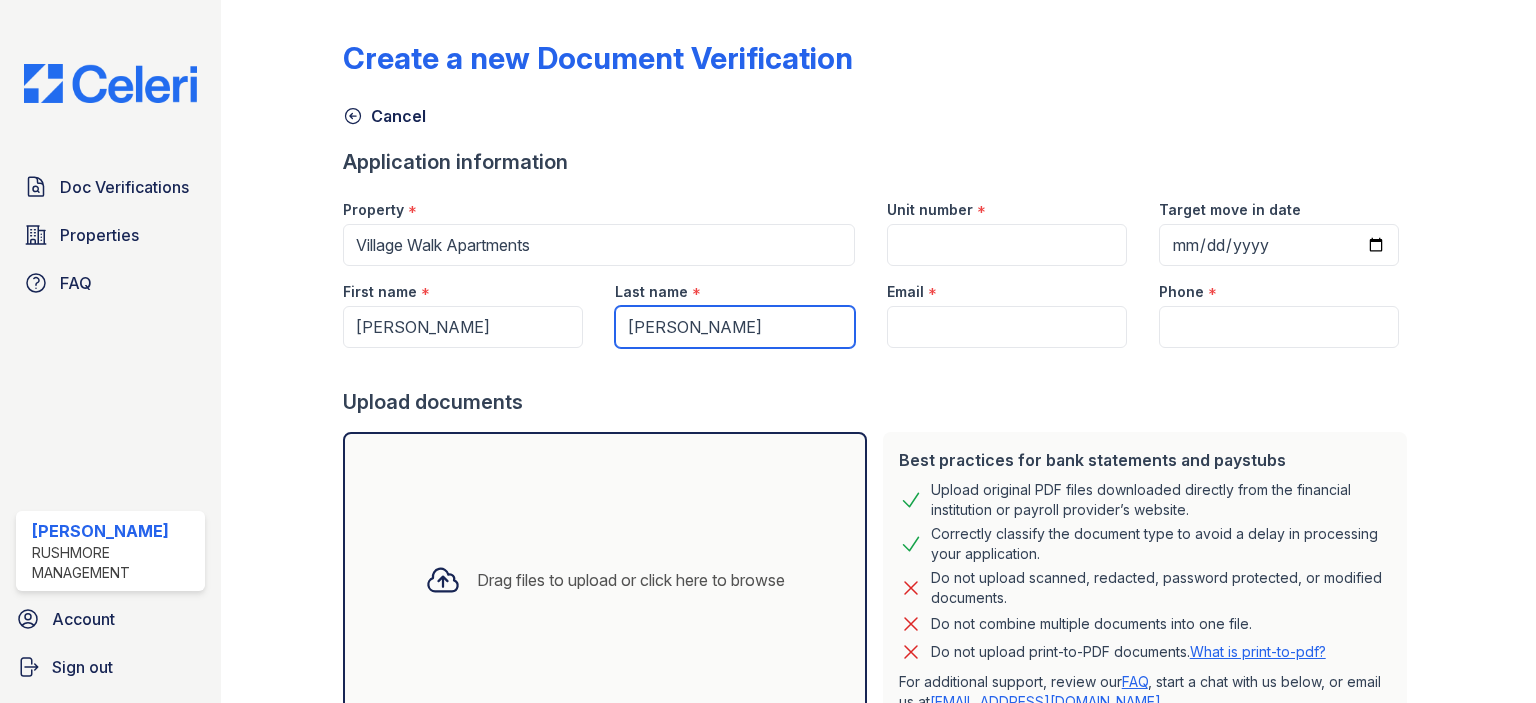 type on "Ahmedna" 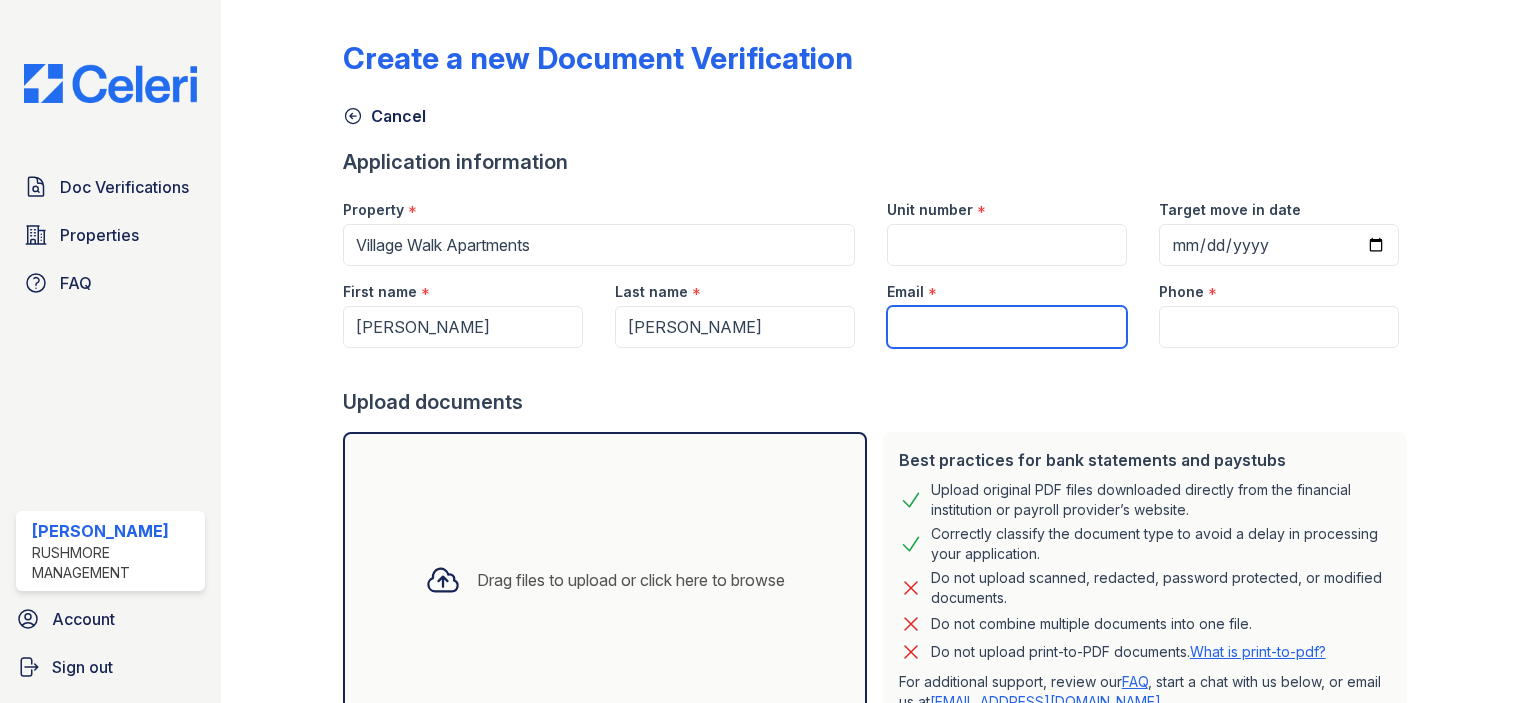 click on "Email" at bounding box center (1007, 327) 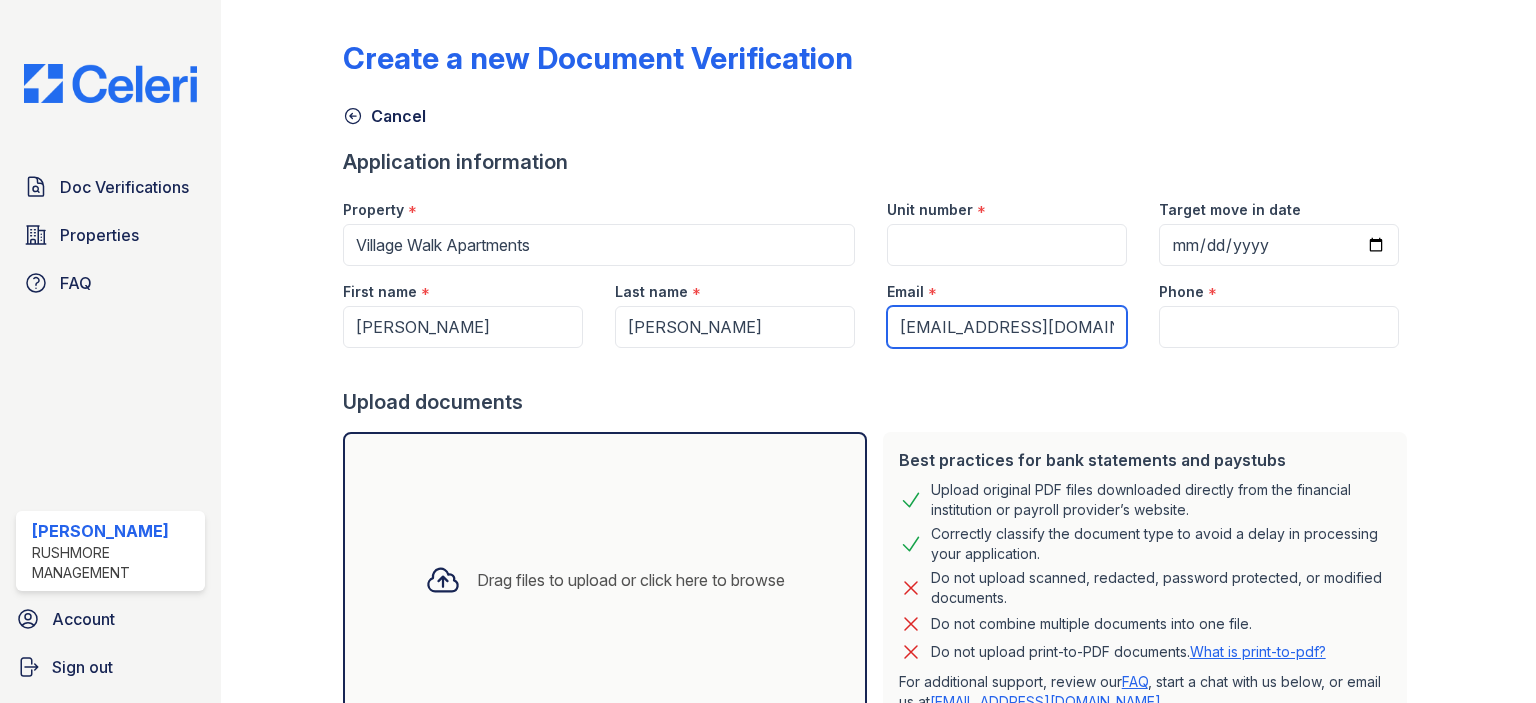 type on "francinea729@gmail.com" 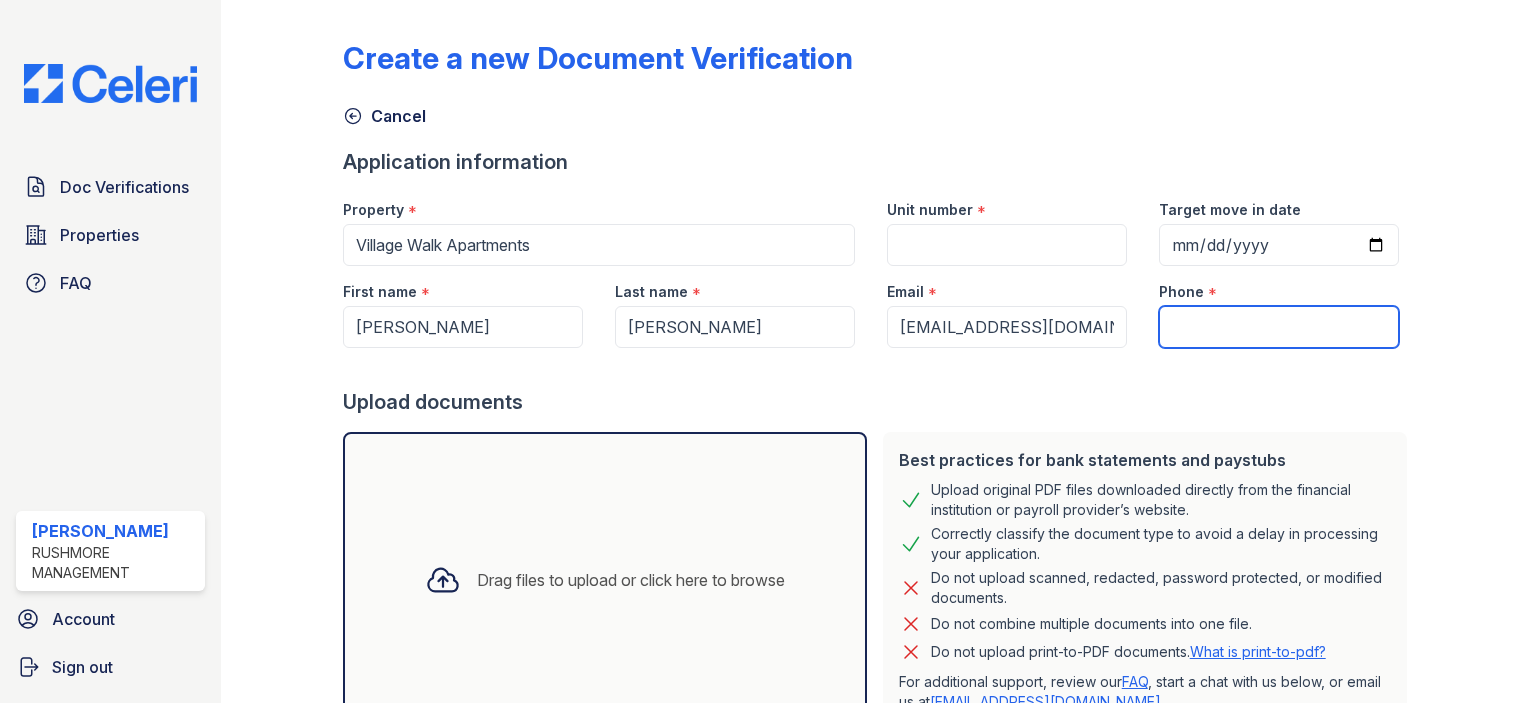click on "Phone" at bounding box center [1279, 327] 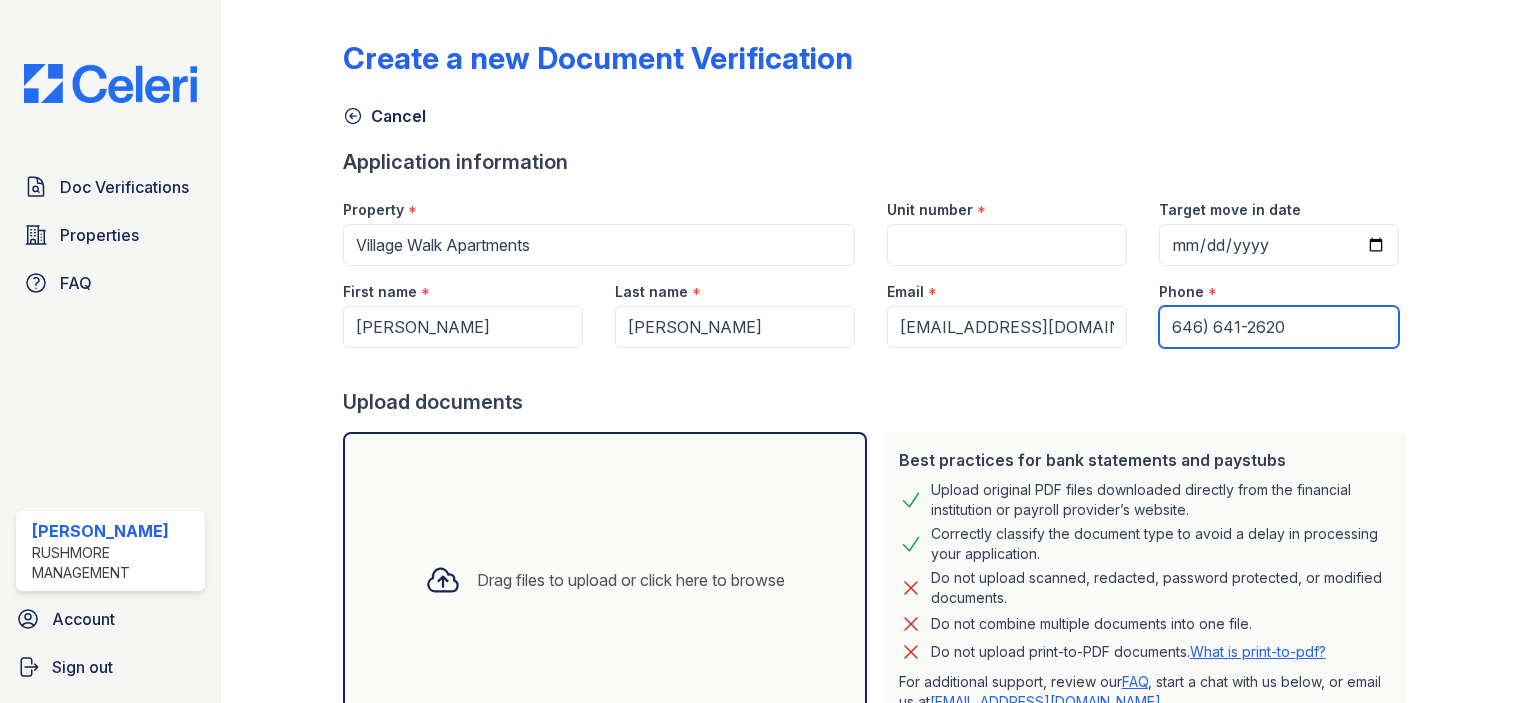 type on "646) 641-2620" 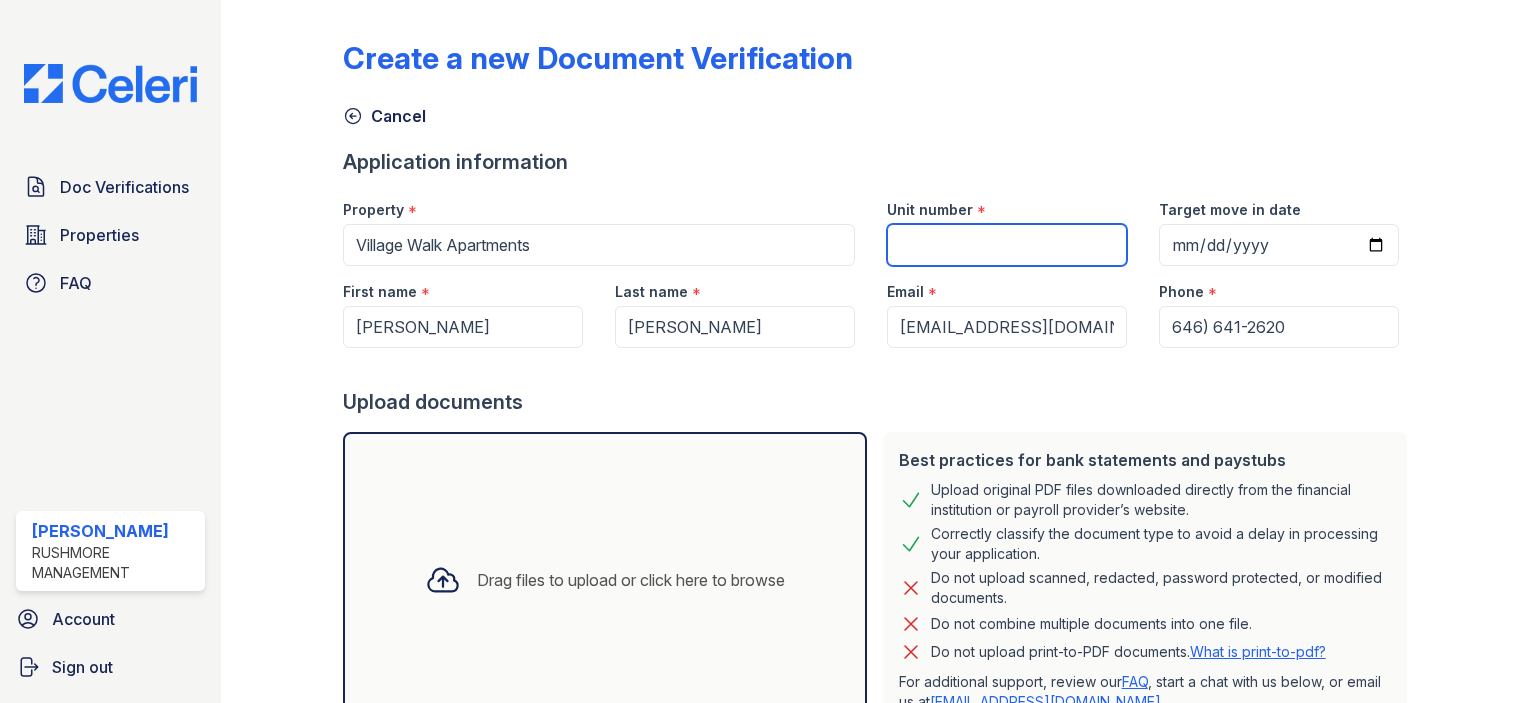 click on "Unit number" at bounding box center (1007, 245) 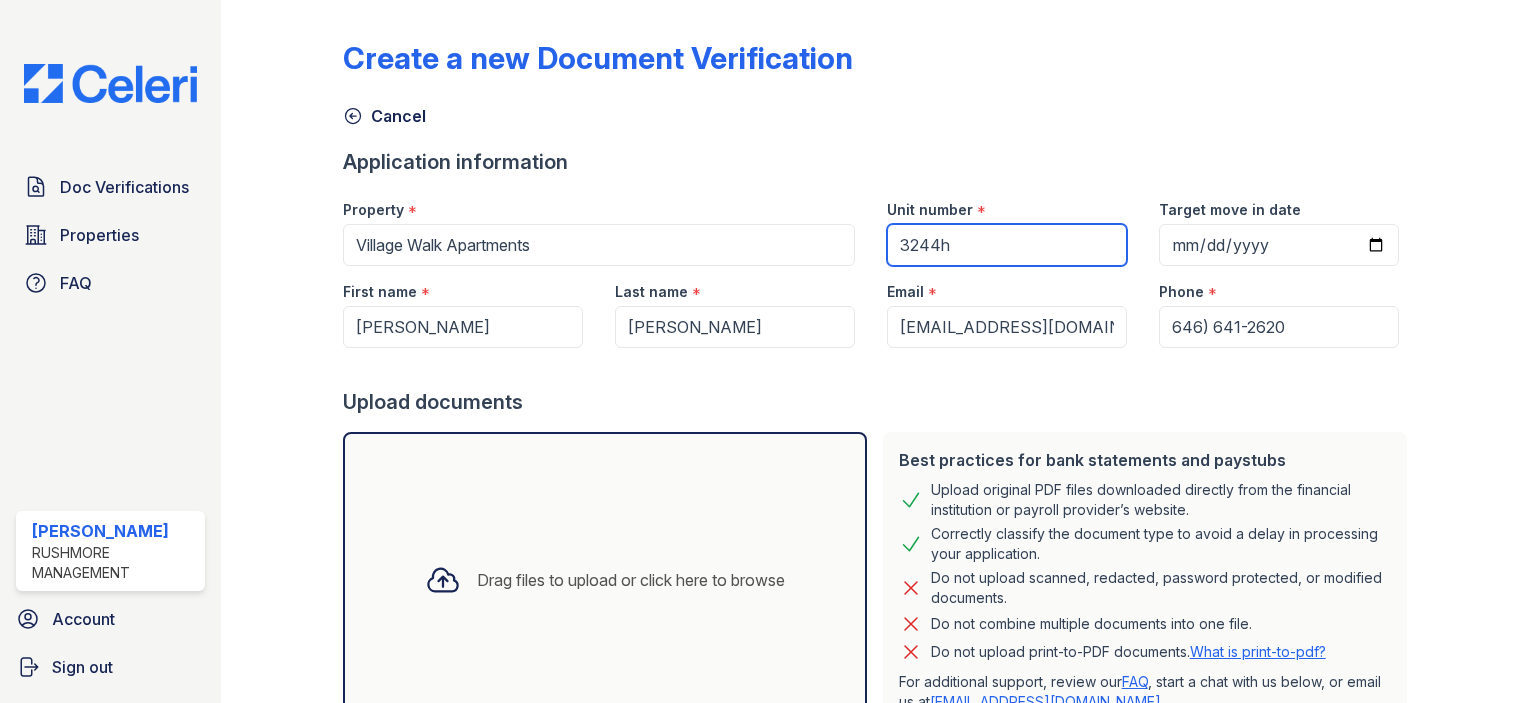 type on "3244h" 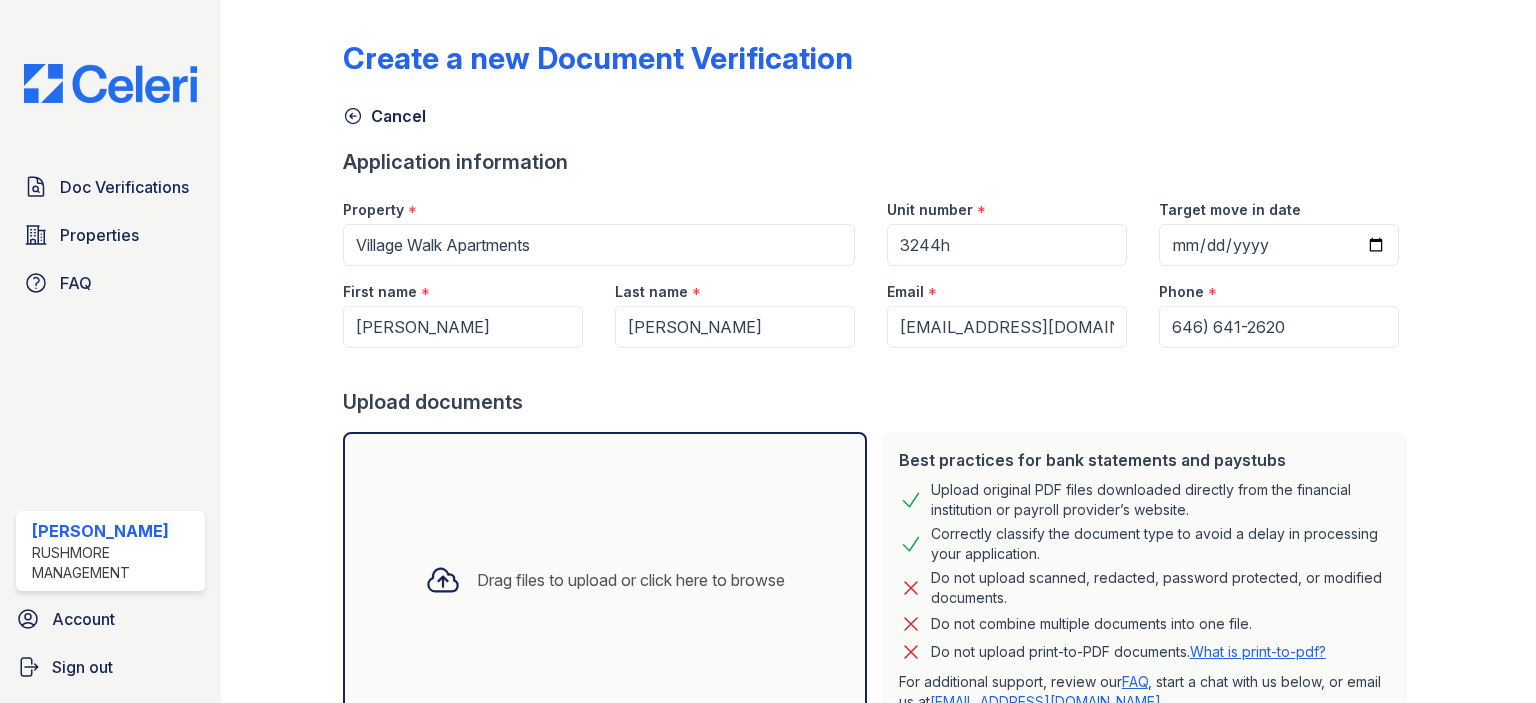 click on "Drag files to upload or click here to browse" at bounding box center [631, 580] 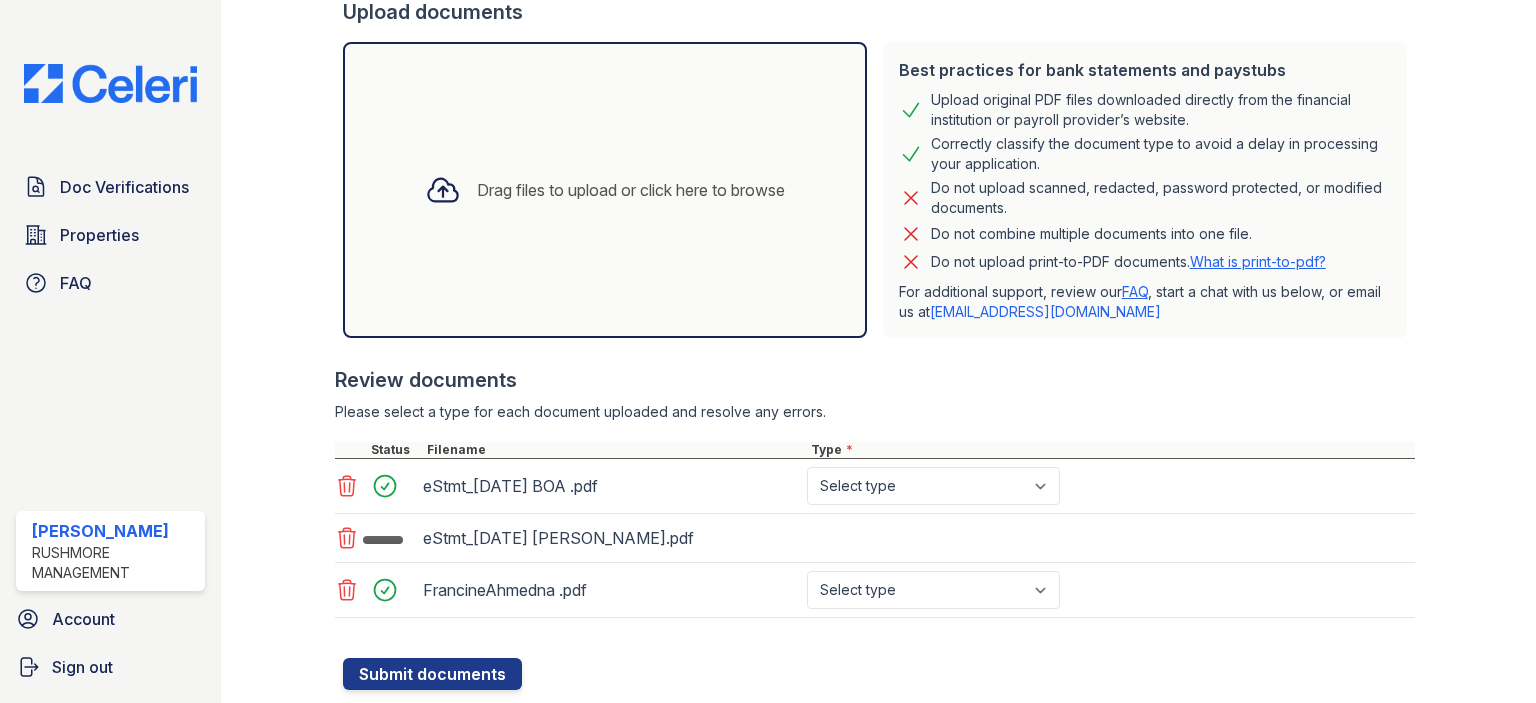 scroll, scrollTop: 442, scrollLeft: 0, axis: vertical 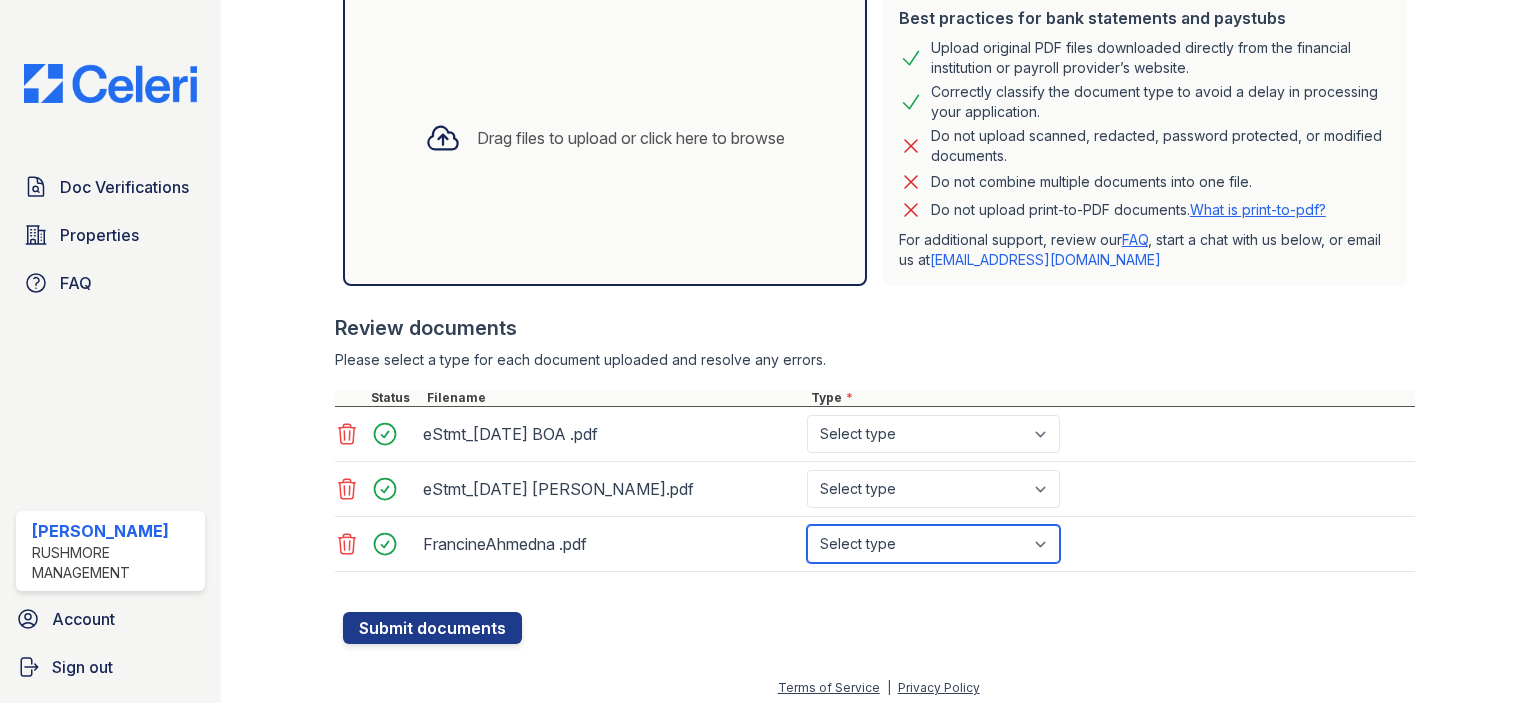 click on "Select type
Paystub
Bank Statement
Offer Letter
Tax Documents
Benefit Award Letter
Investment Account Statement
Other" at bounding box center [933, 544] 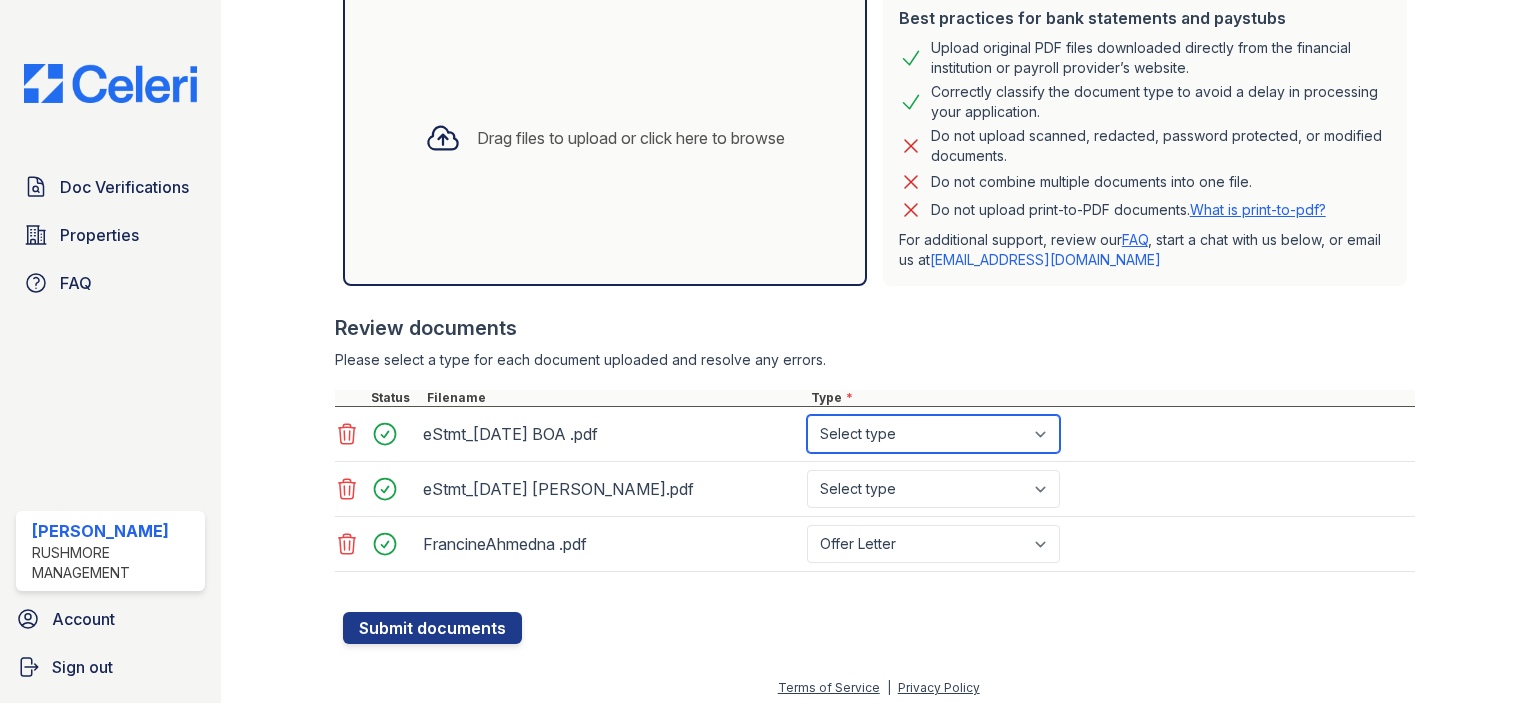 click on "Select type
Paystub
Bank Statement
Offer Letter
Tax Documents
Benefit Award Letter
Investment Account Statement
Other" at bounding box center (933, 434) 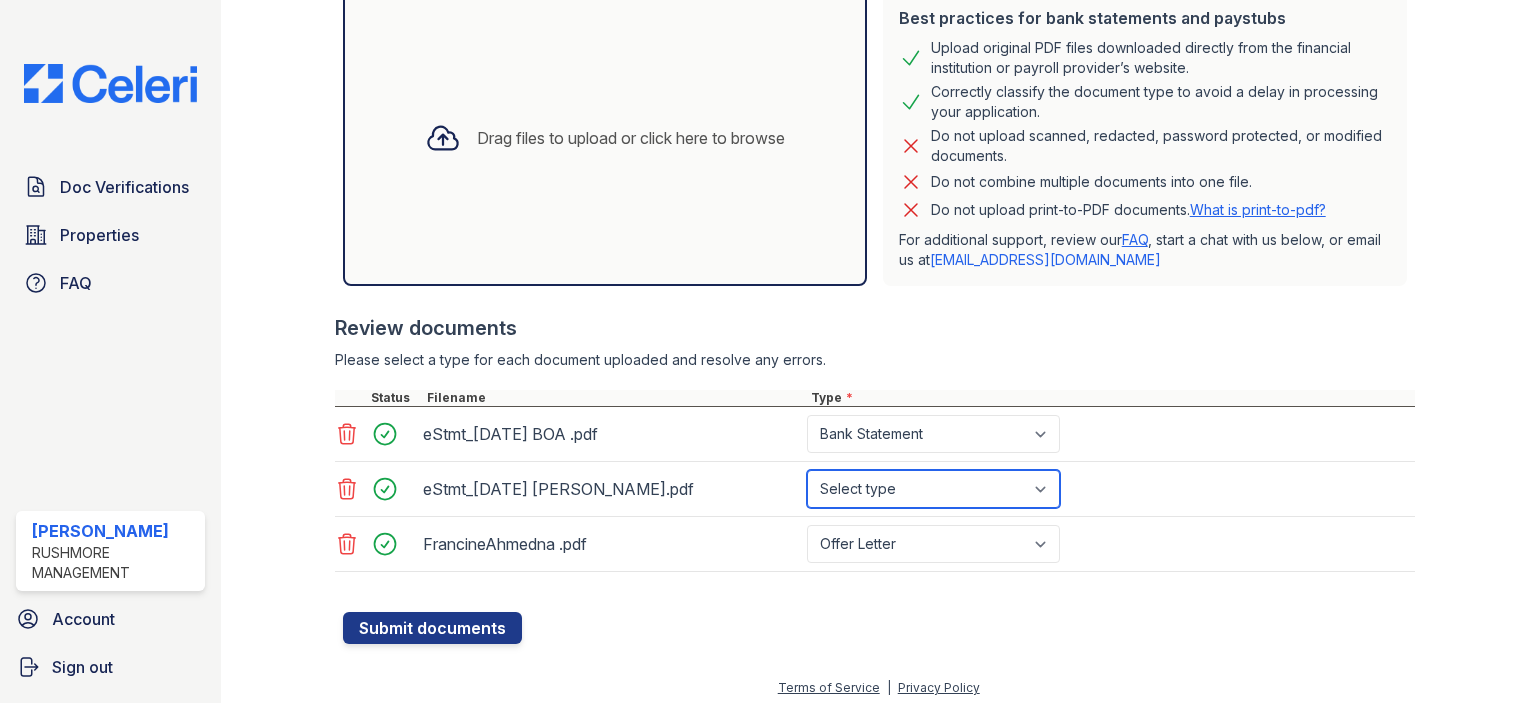 click on "Select type
Paystub
Bank Statement
Offer Letter
Tax Documents
Benefit Award Letter
Investment Account Statement
Other" at bounding box center [933, 489] 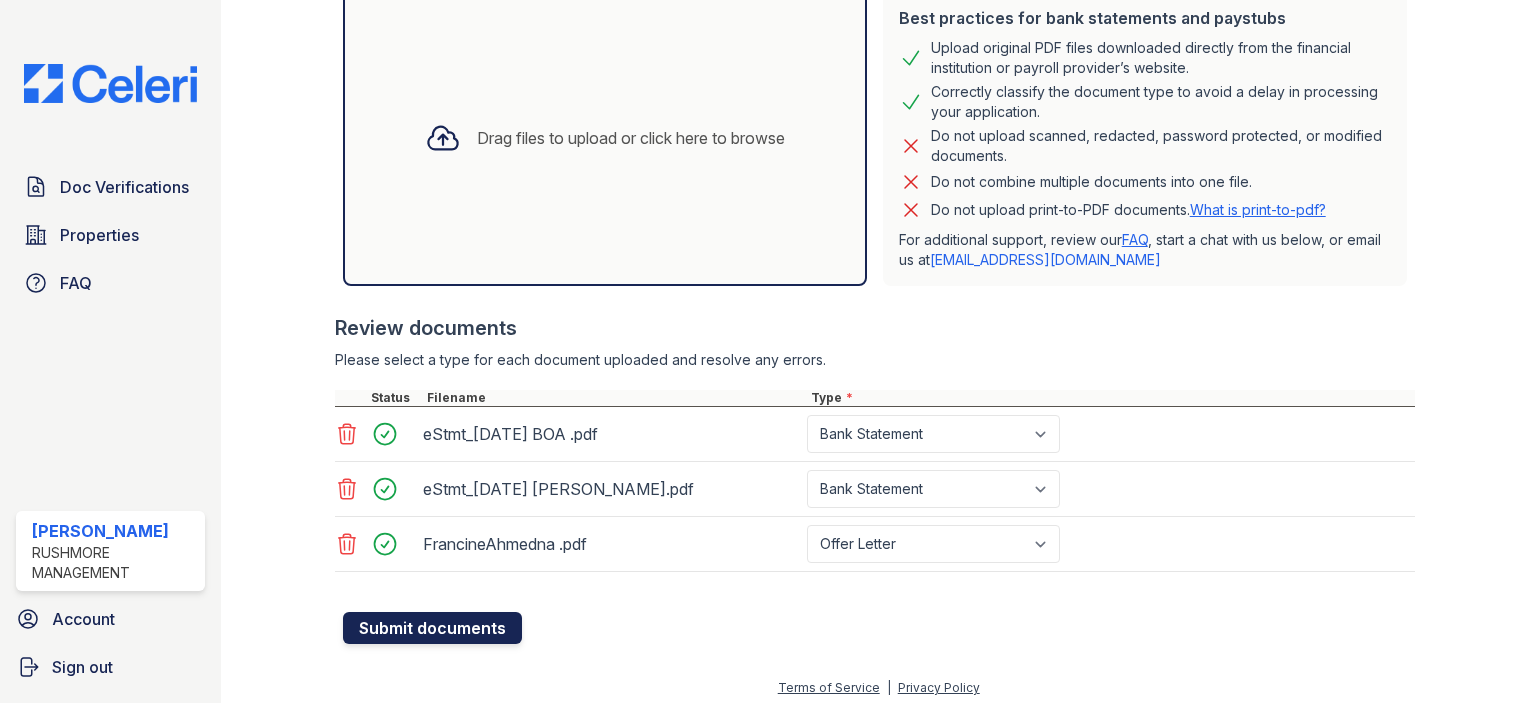 click on "Submit documents" at bounding box center [432, 628] 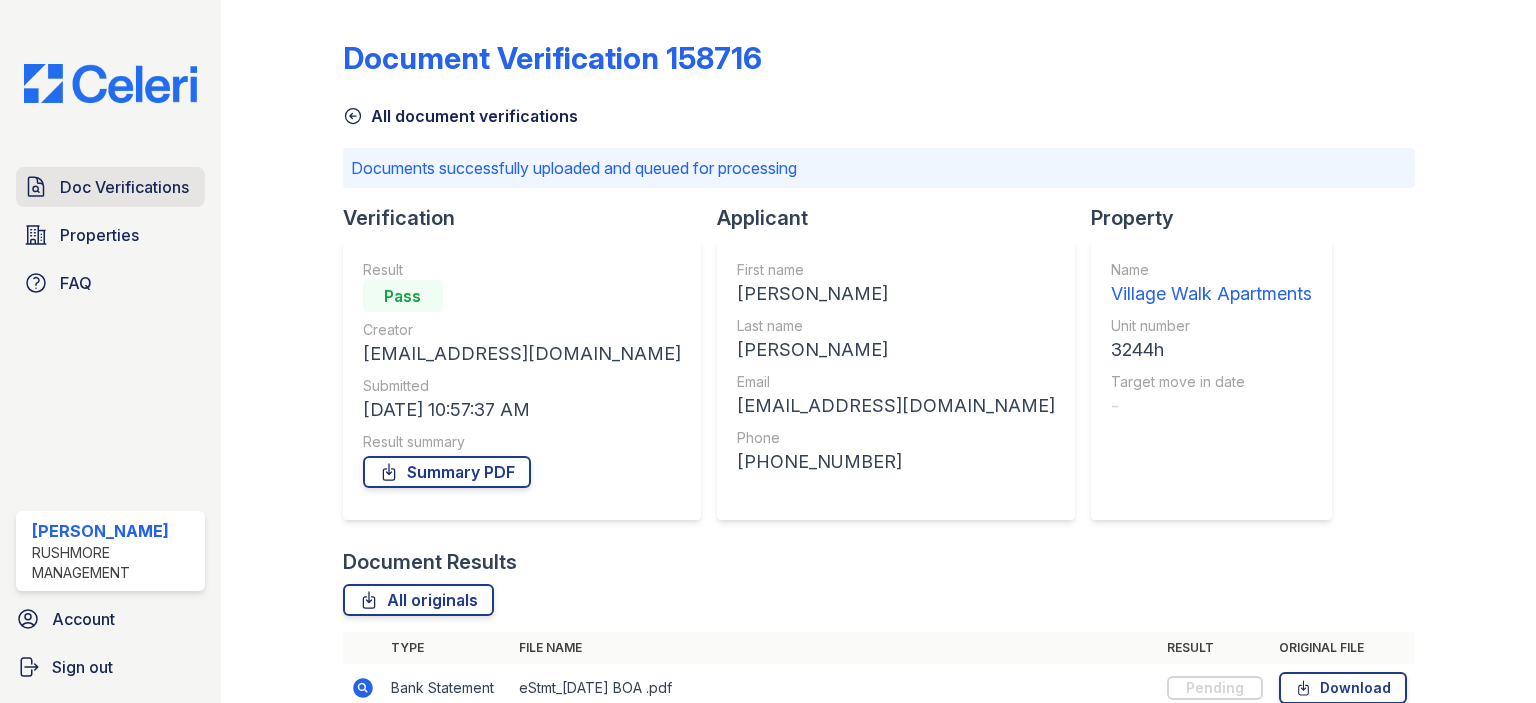click on "Doc Verifications" at bounding box center [124, 187] 